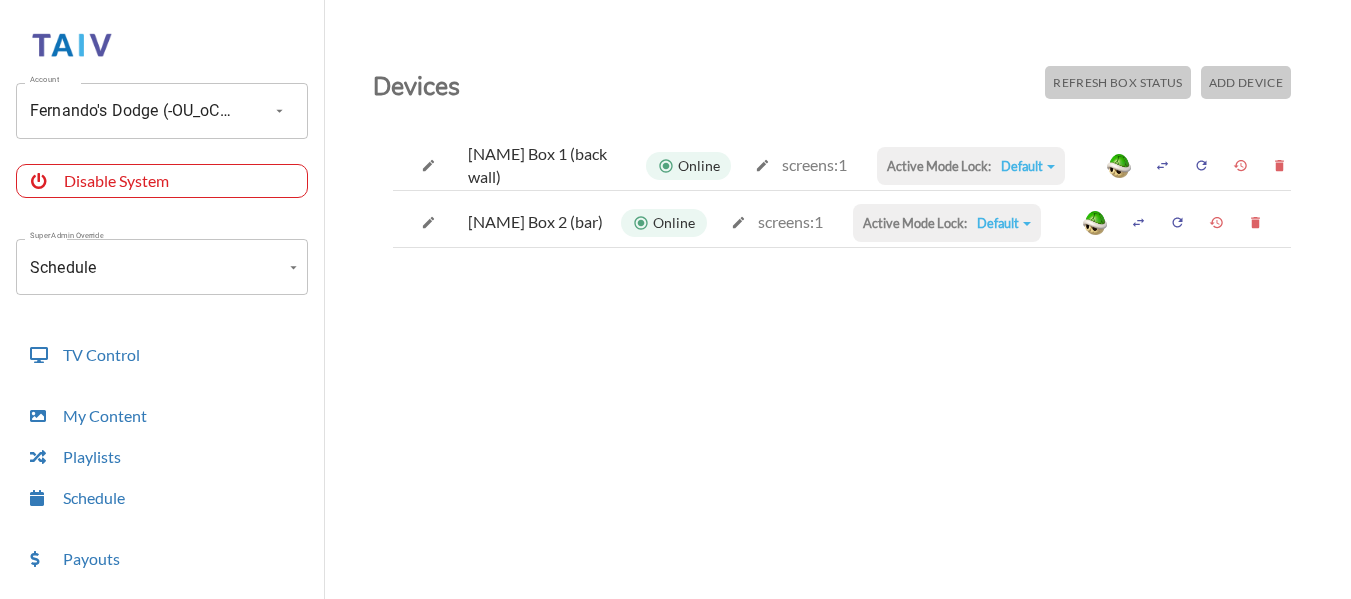 scroll, scrollTop: 0, scrollLeft: 0, axis: both 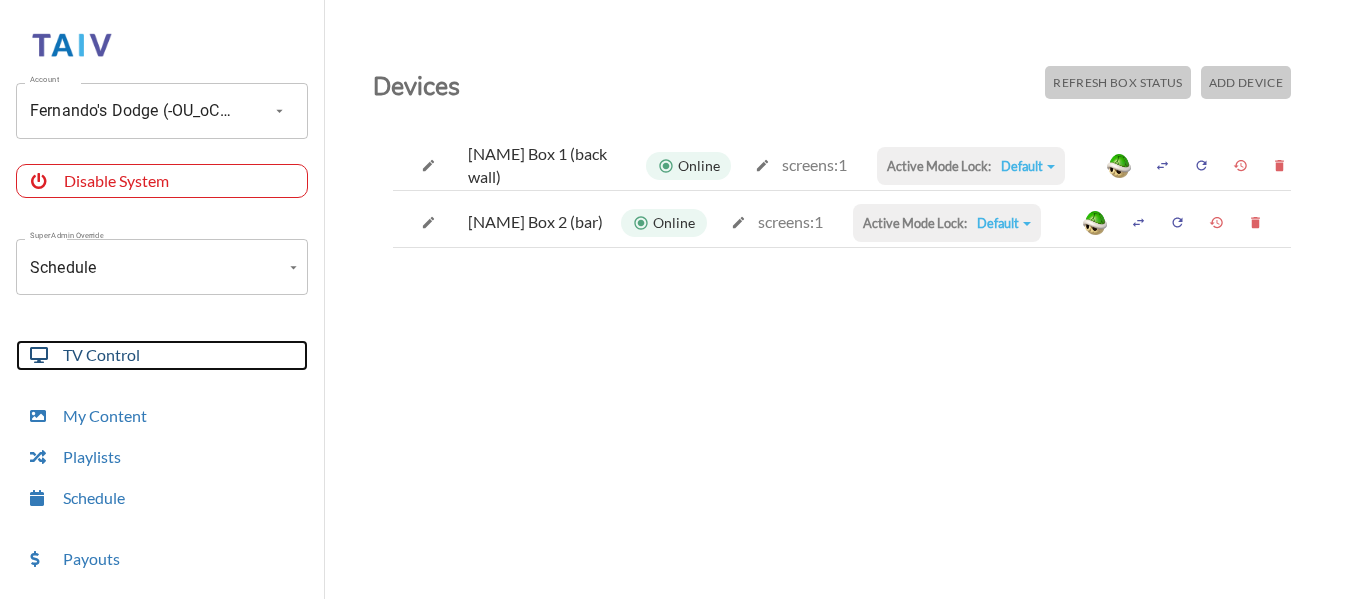 click on "TV Control" at bounding box center (162, 355) 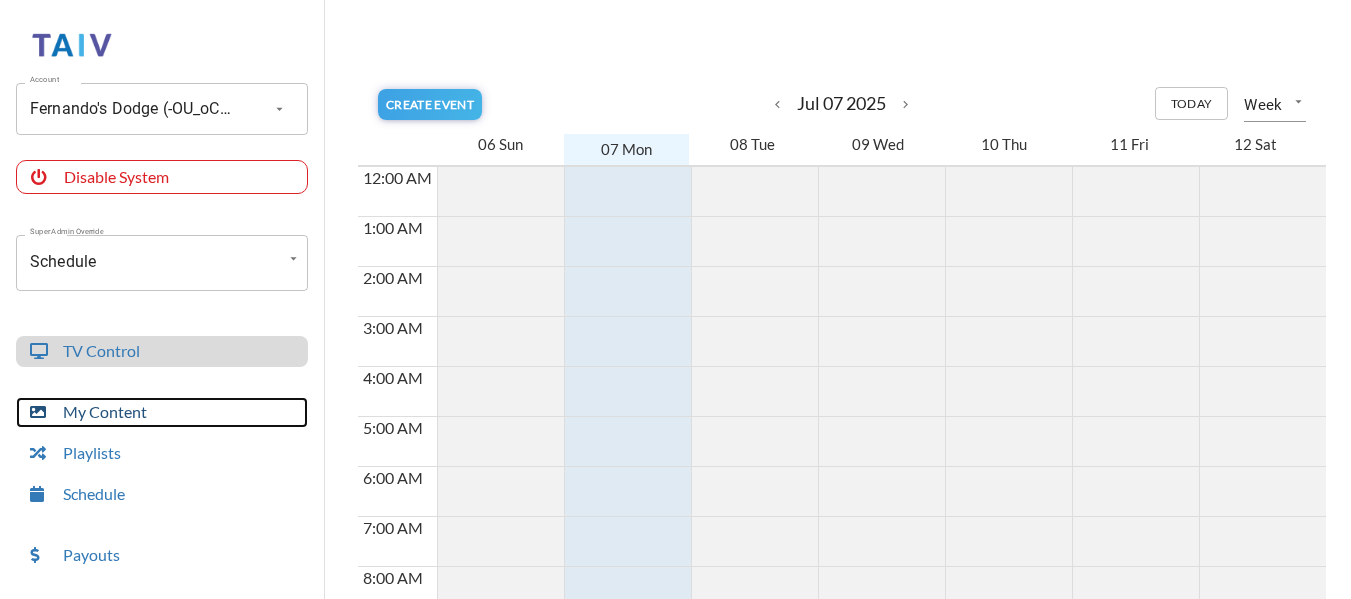 click on "My Content" at bounding box center [162, 412] 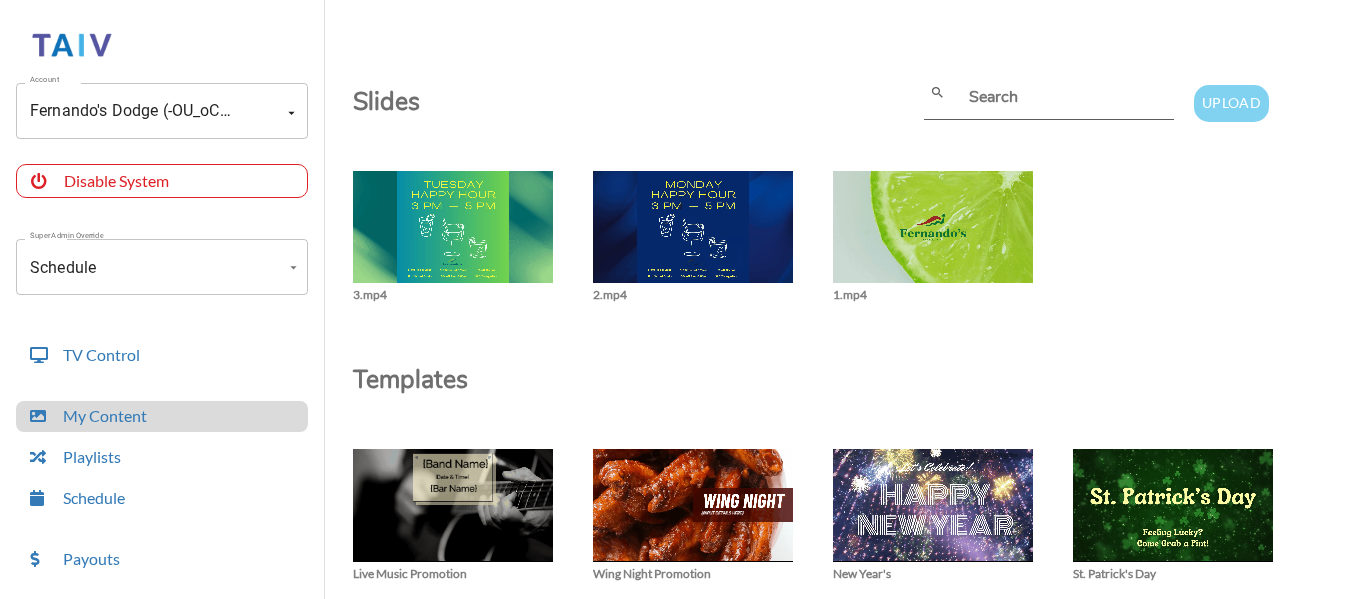 click on "Upload" at bounding box center (1231, 103) 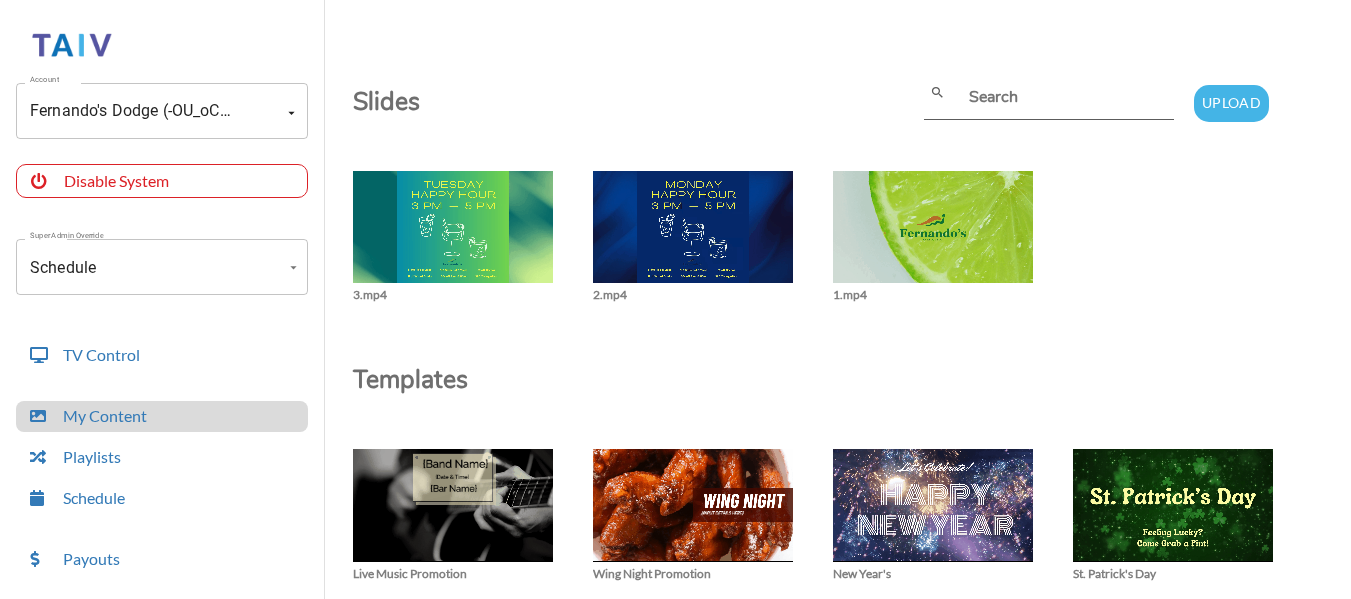 scroll, scrollTop: 219, scrollLeft: 0, axis: vertical 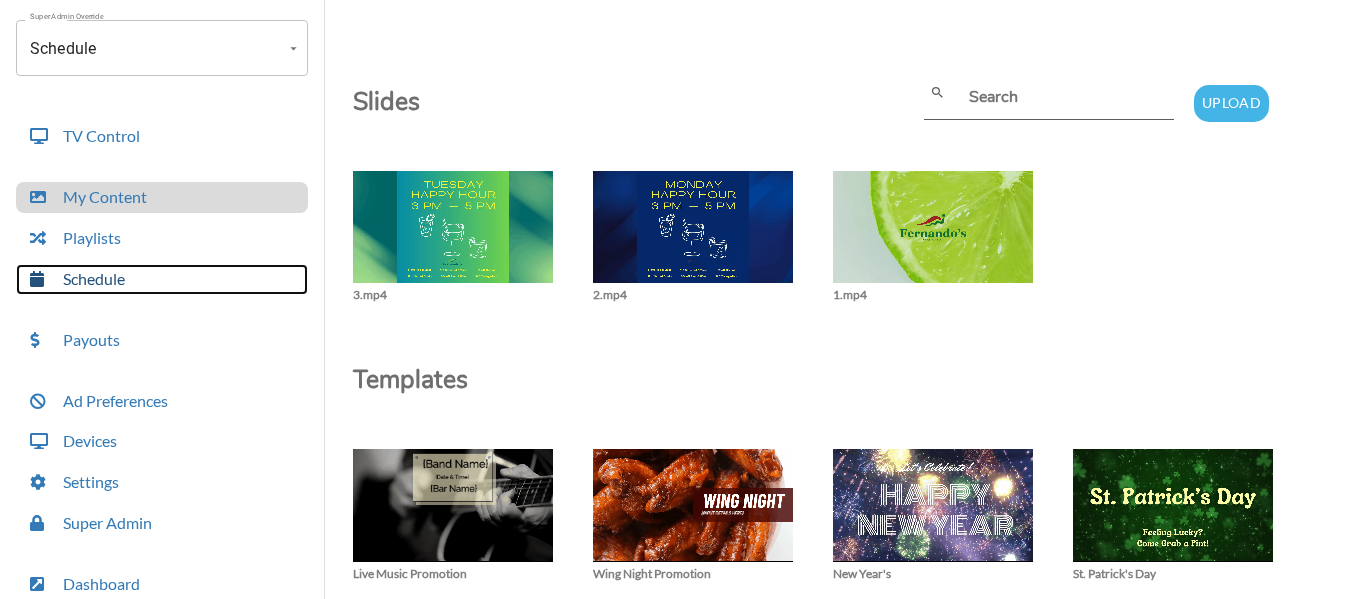 click on "Schedule" at bounding box center [162, 279] 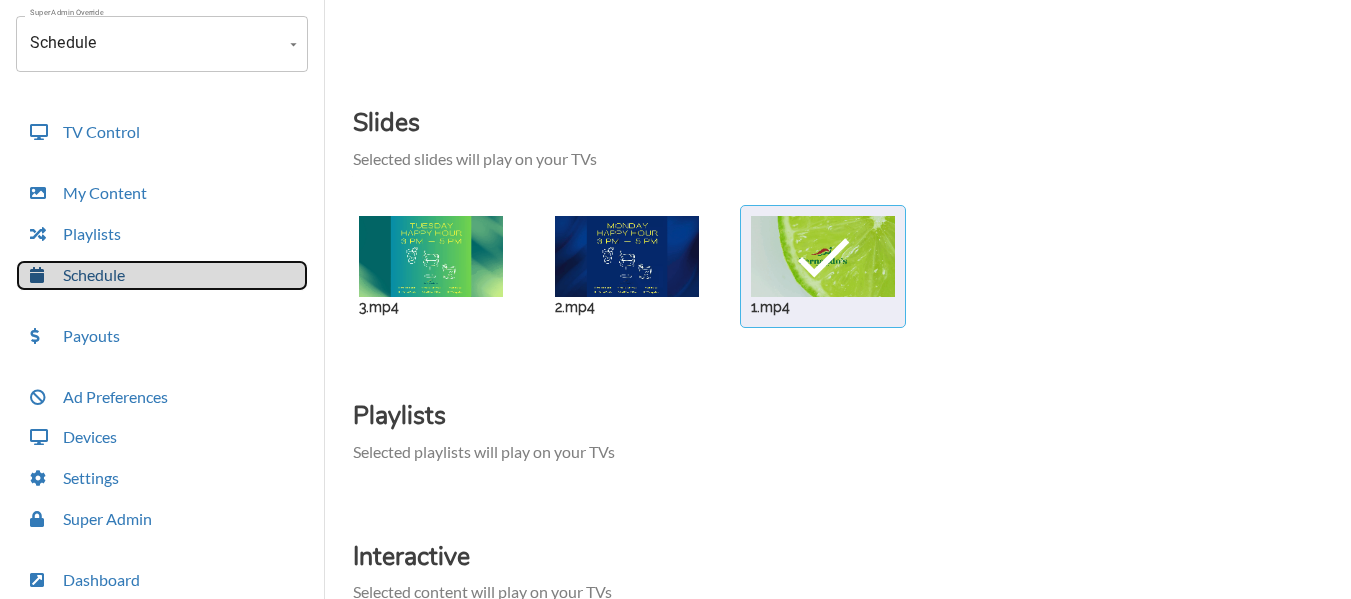 scroll, scrollTop: 215, scrollLeft: 0, axis: vertical 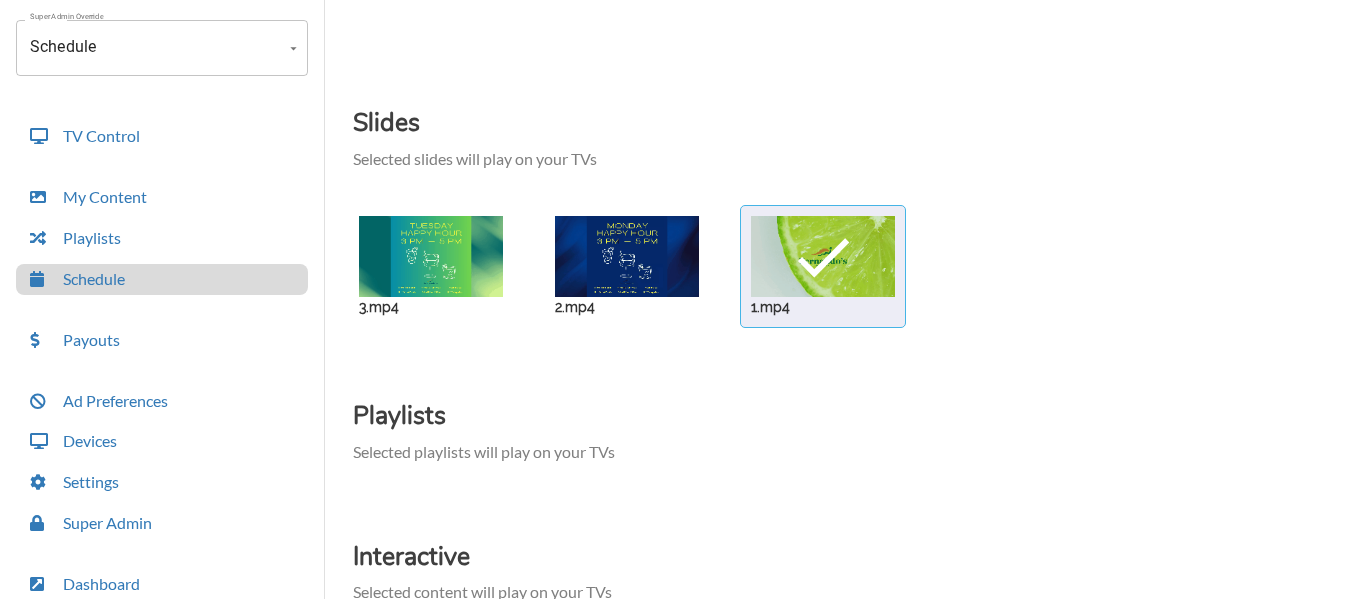 click at bounding box center [431, 256] 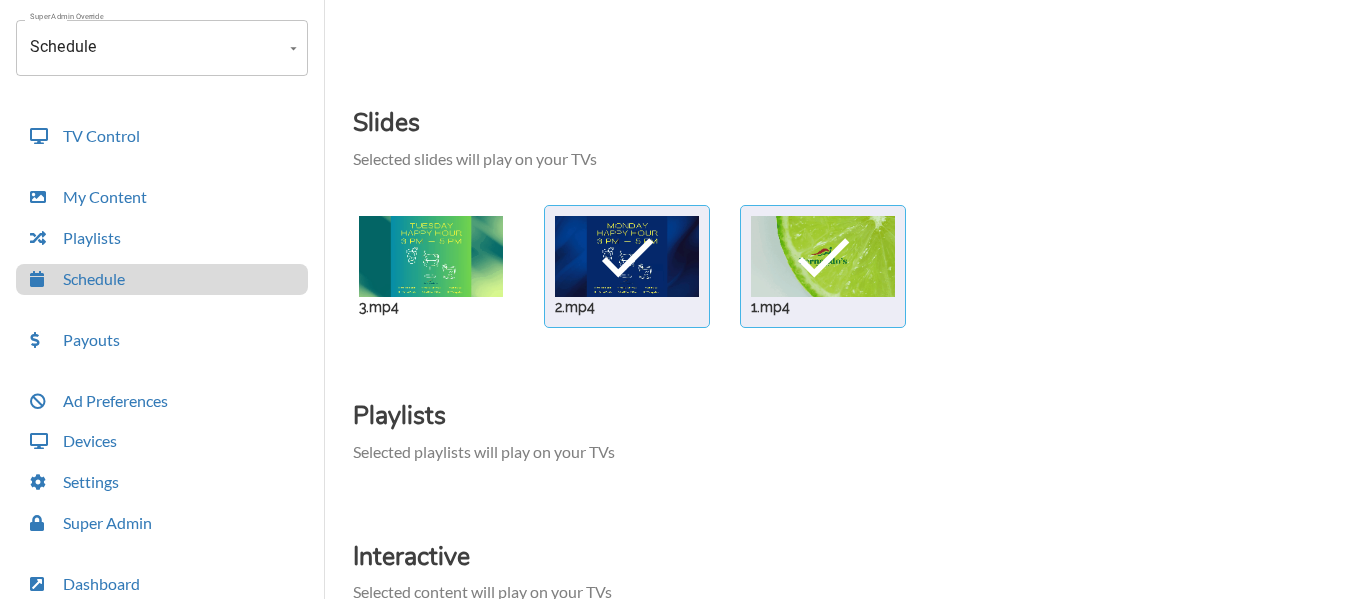 click at bounding box center [431, 256] 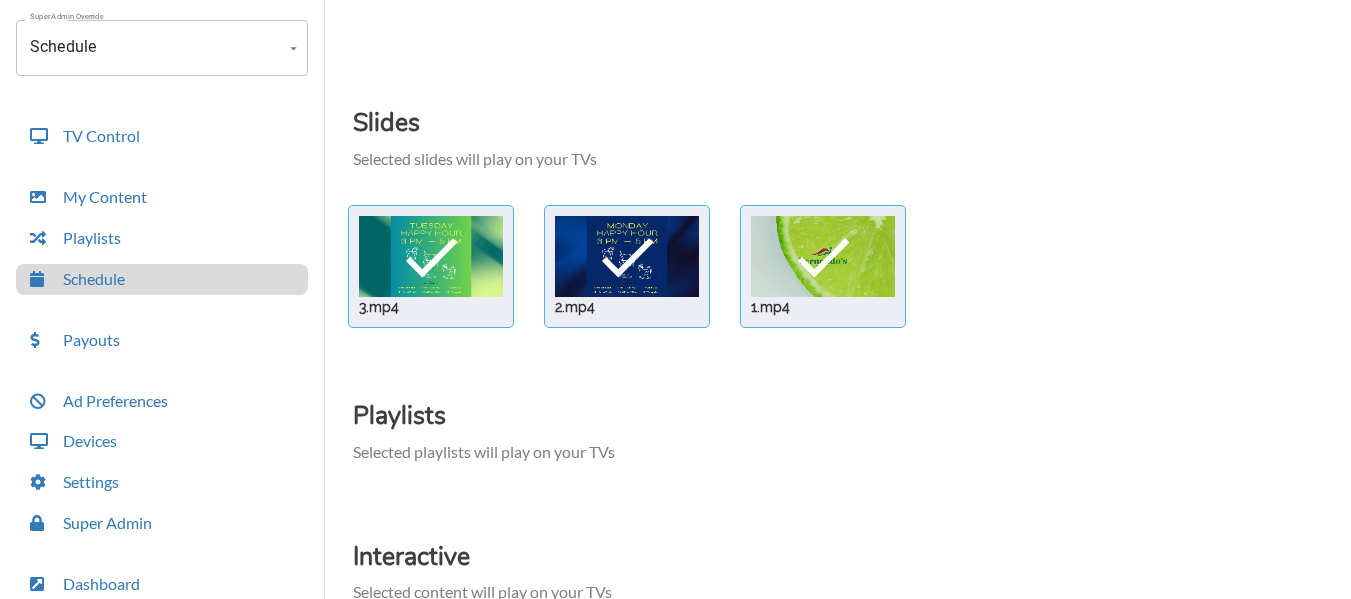 click at bounding box center (431, 256) 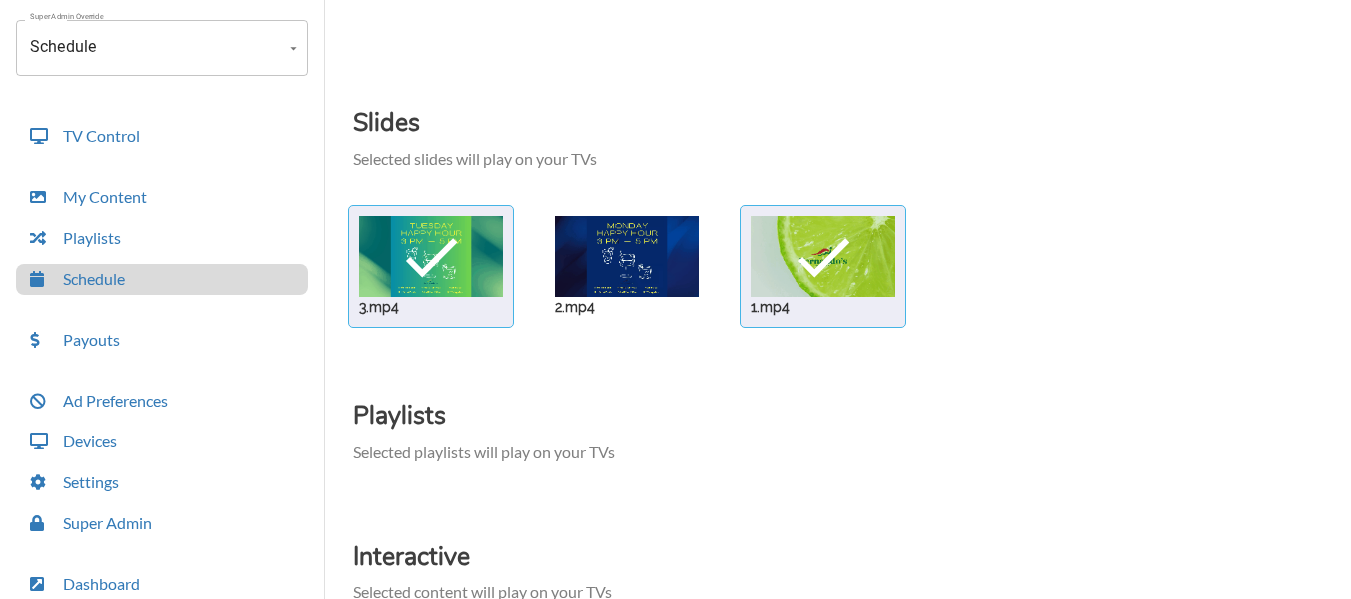click at bounding box center (431, 256) 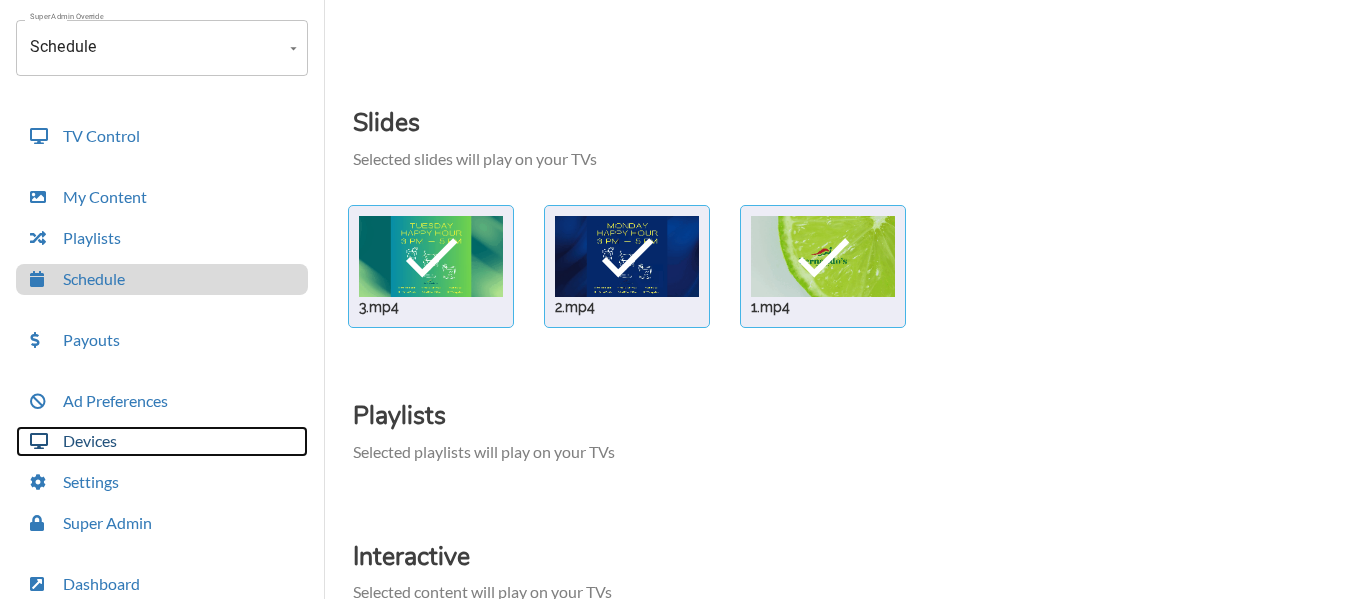 click on "Devices" at bounding box center (162, 441) 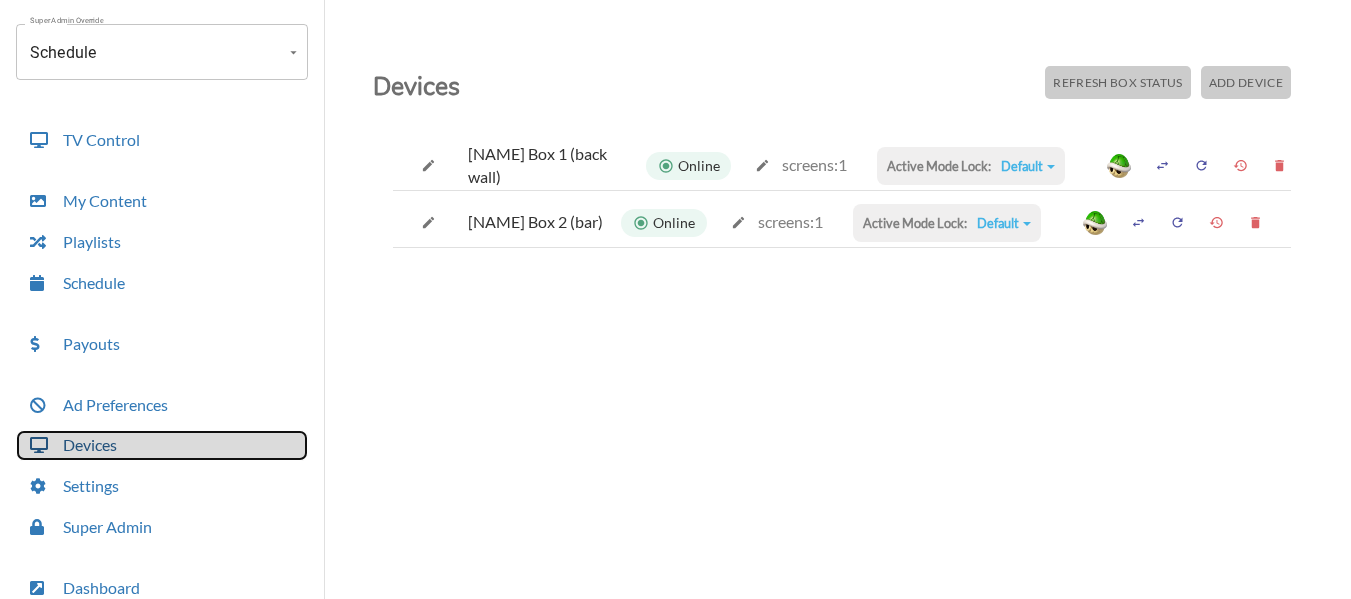 scroll, scrollTop: 219, scrollLeft: 0, axis: vertical 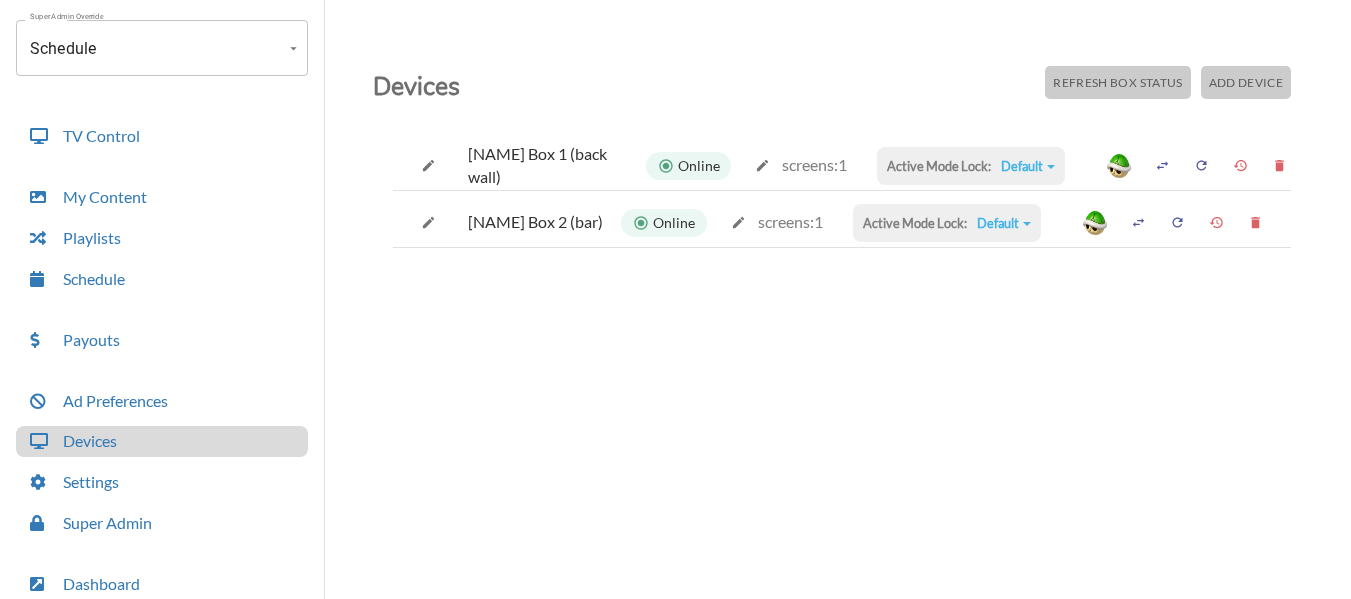 click on "Default" at bounding box center [1028, 166] 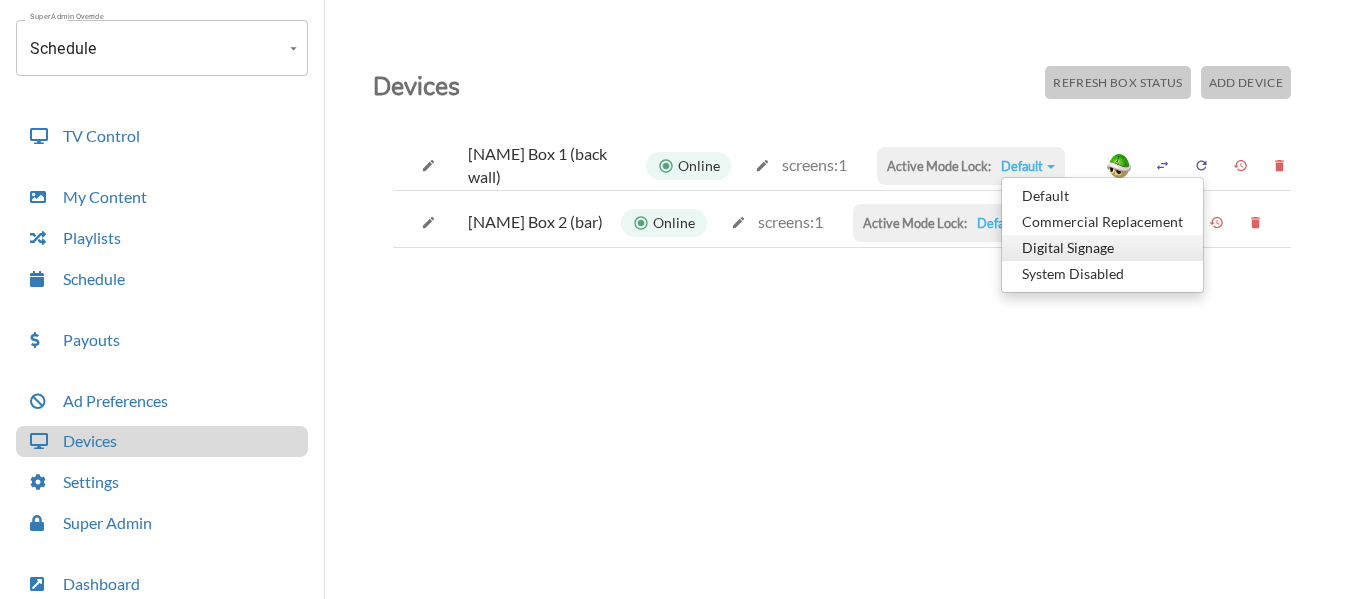 click on "Digital Signage" at bounding box center (1102, 196) 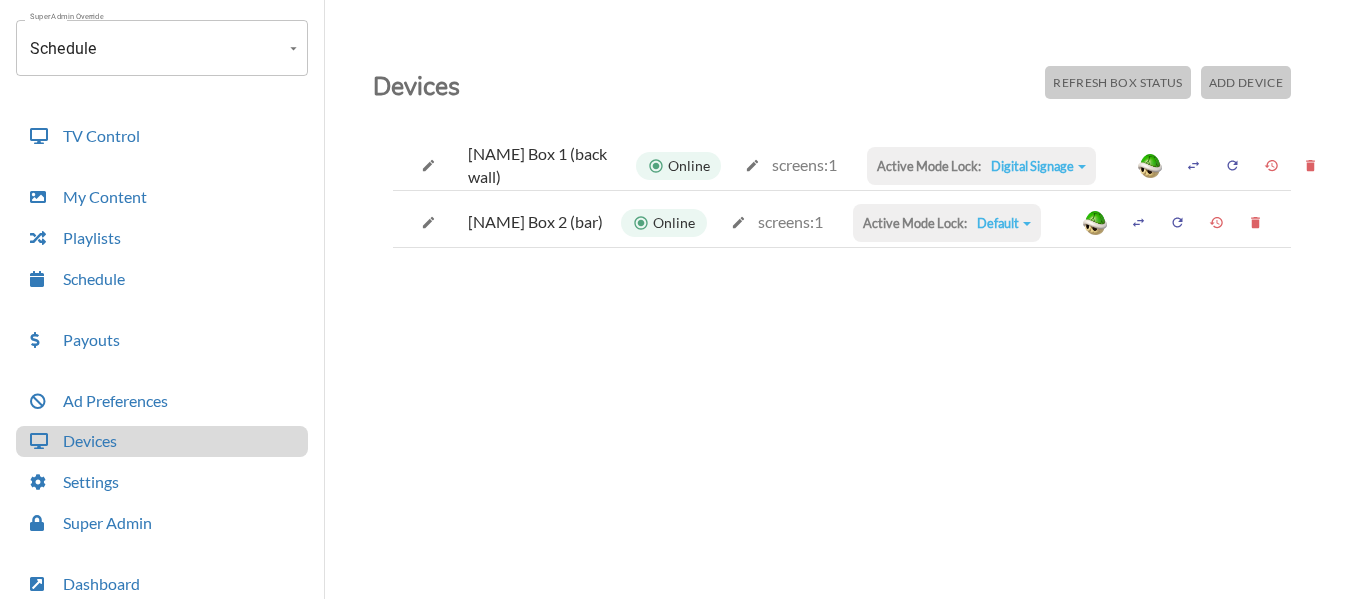 click on "Digital Signage" at bounding box center [1038, 166] 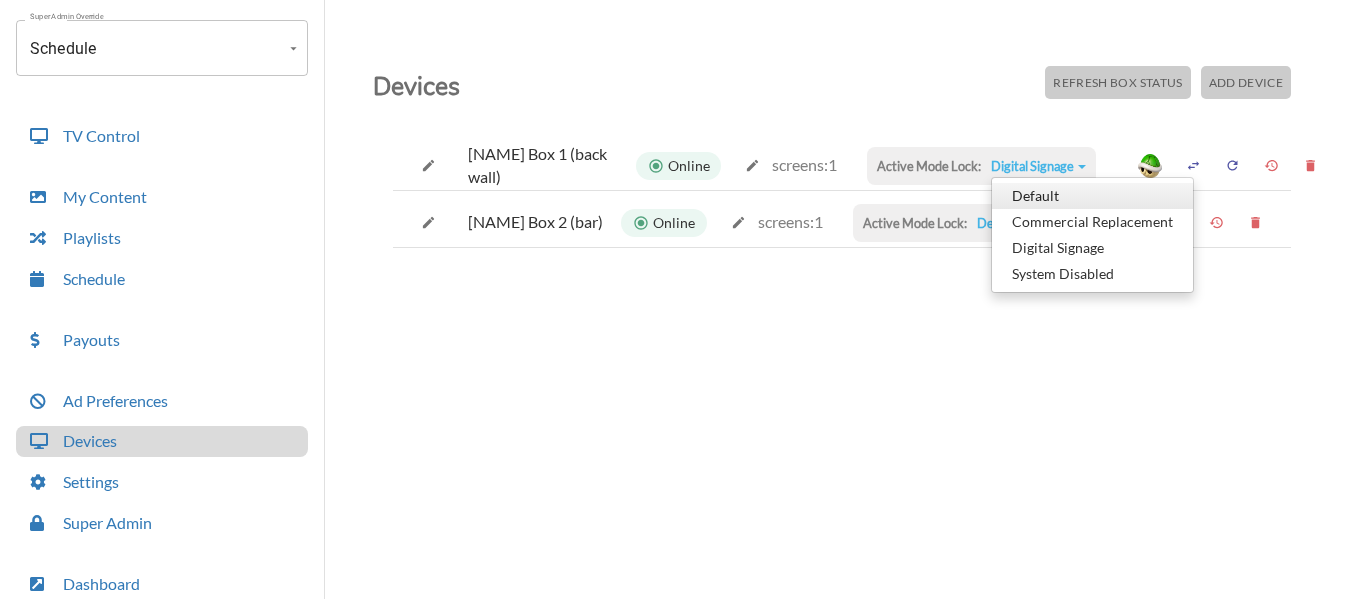 click on "Default" at bounding box center (1092, 196) 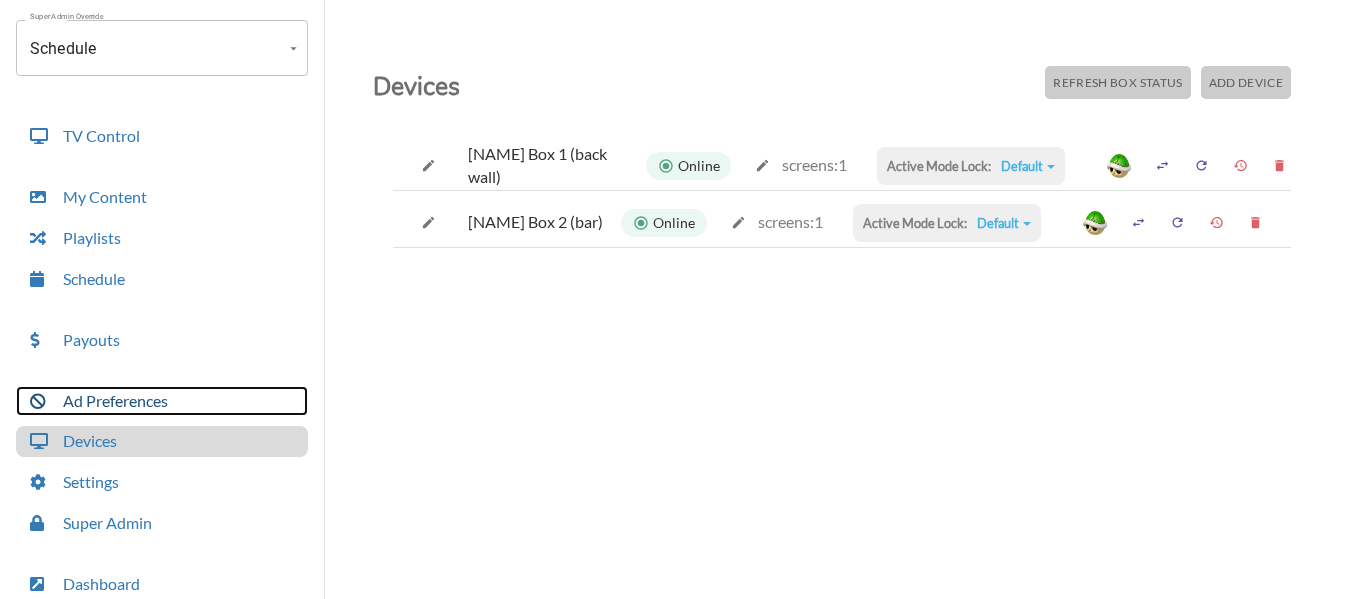click on "Ad Preferences" at bounding box center (162, 401) 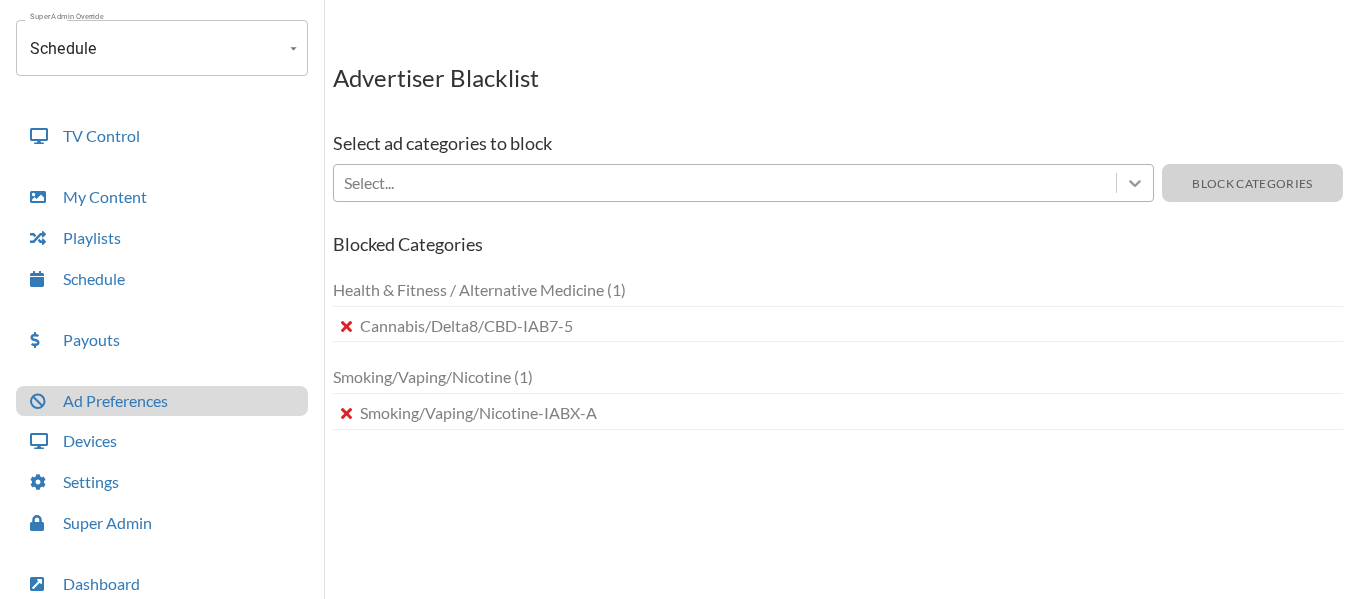 click at bounding box center [1135, 183] 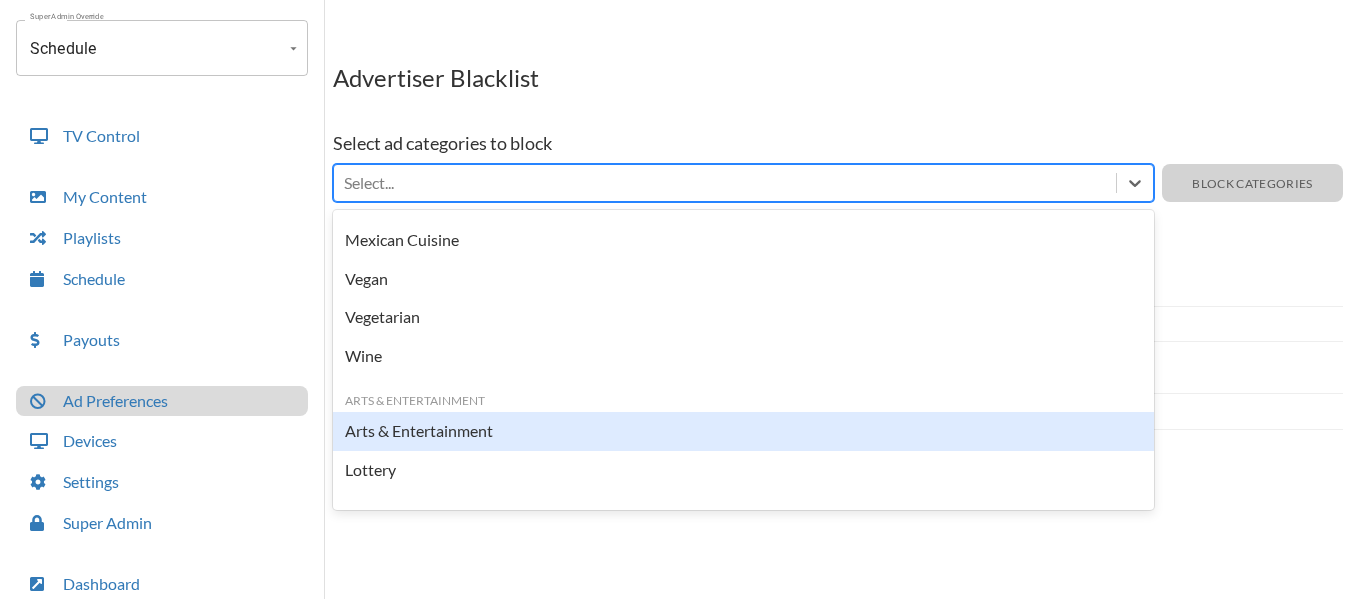scroll, scrollTop: 719, scrollLeft: 0, axis: vertical 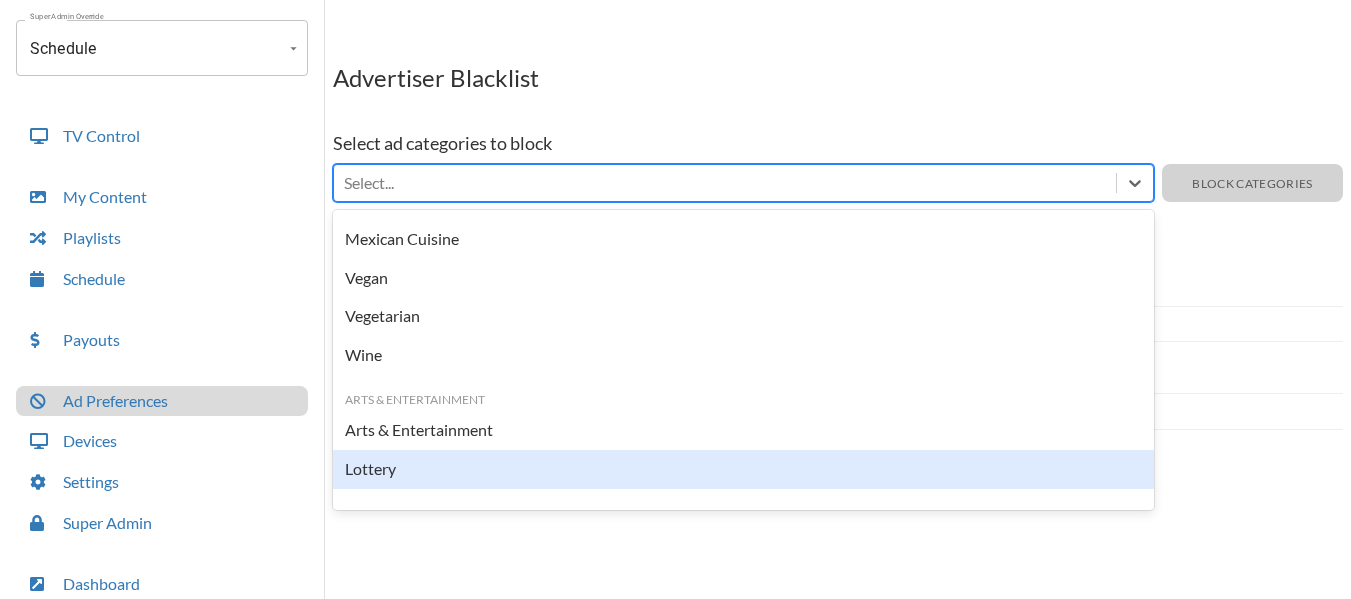 click on "Lottery" at bounding box center (743, 469) 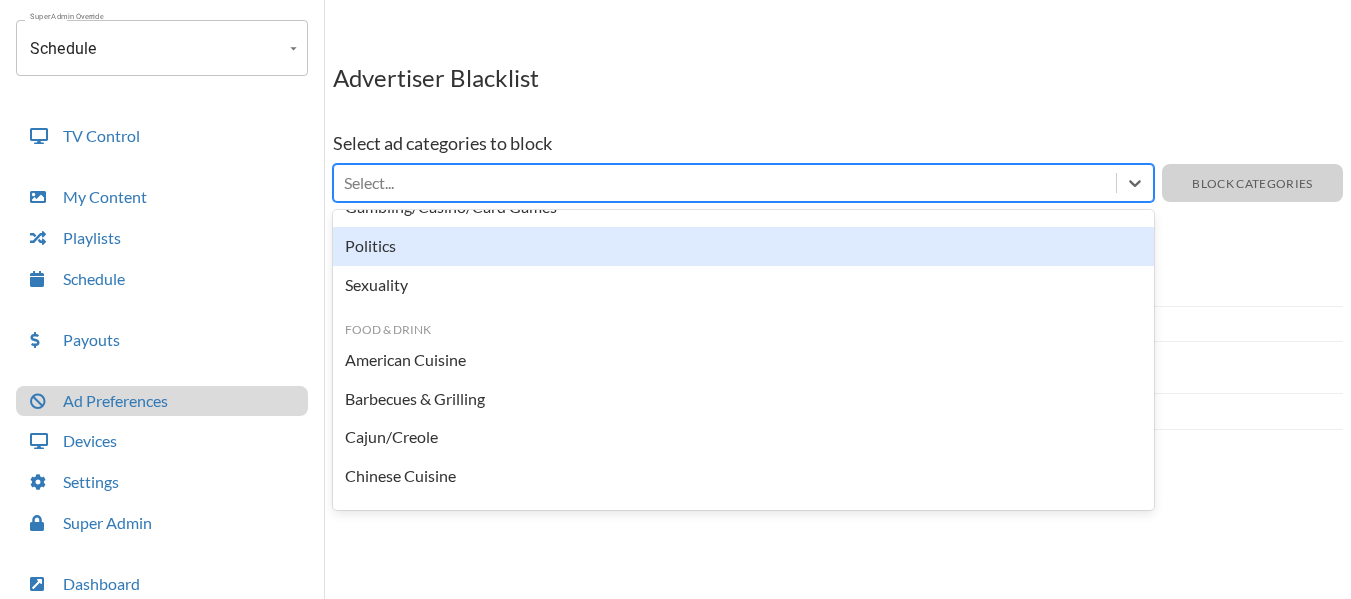 scroll, scrollTop: 1, scrollLeft: 0, axis: vertical 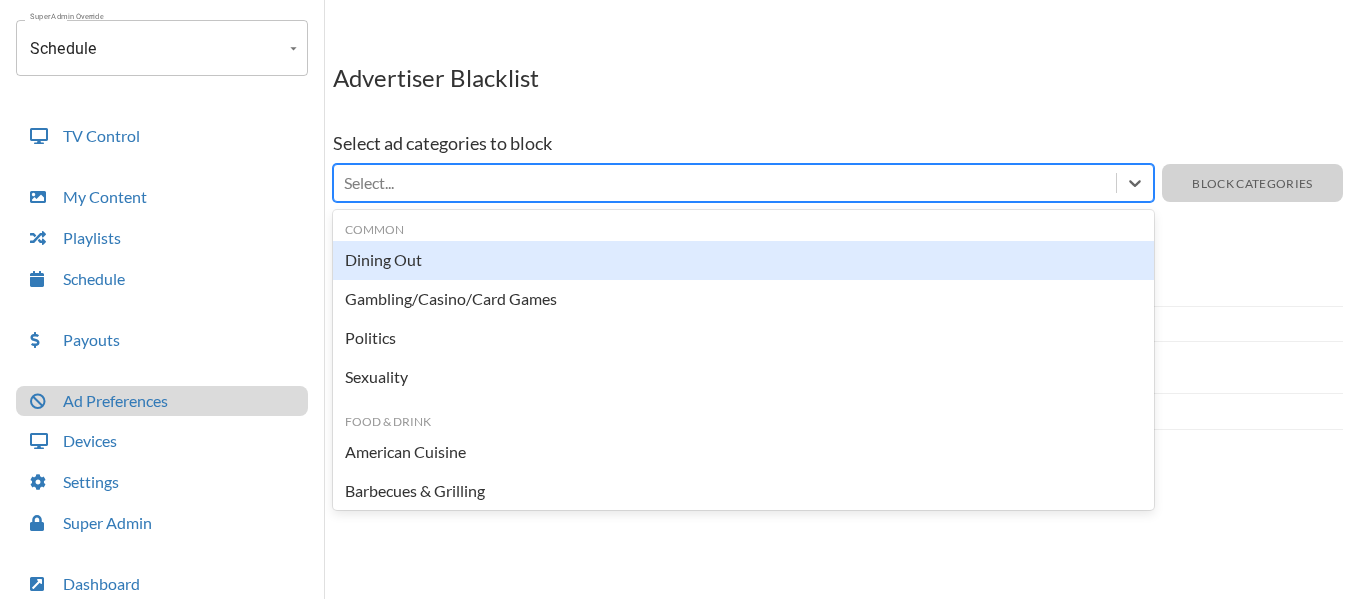 click on "Health & Fitness / Alternative Medicine (1)" at bounding box center (838, 290) 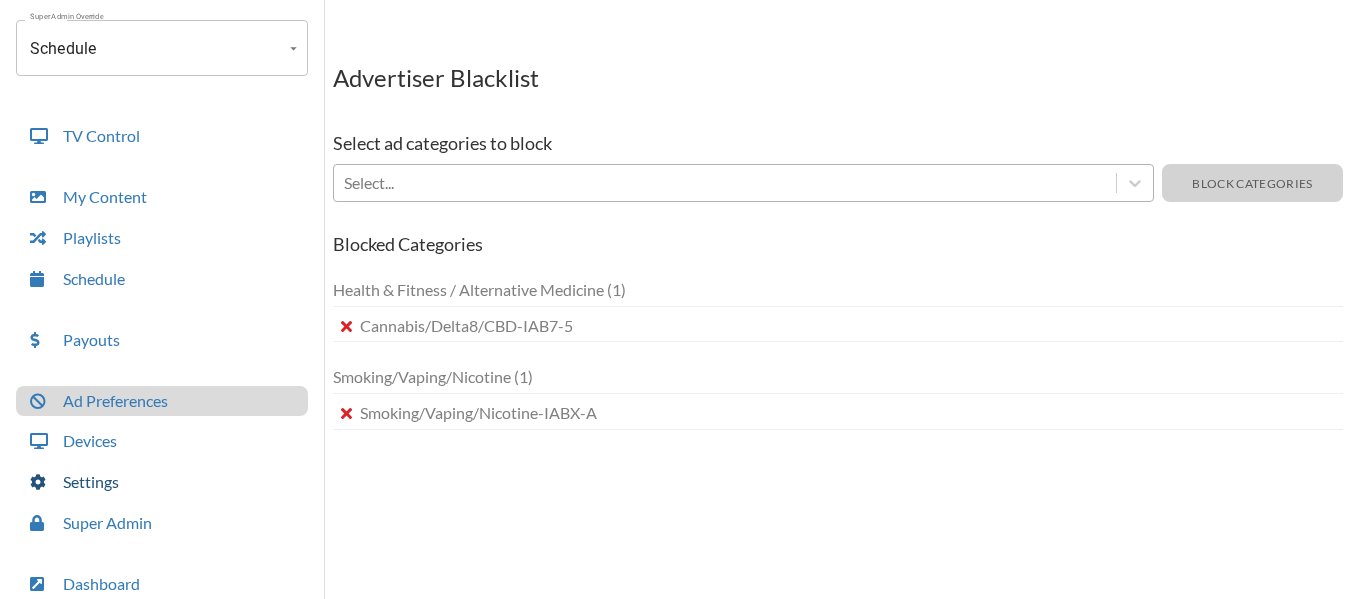 scroll, scrollTop: 325, scrollLeft: 0, axis: vertical 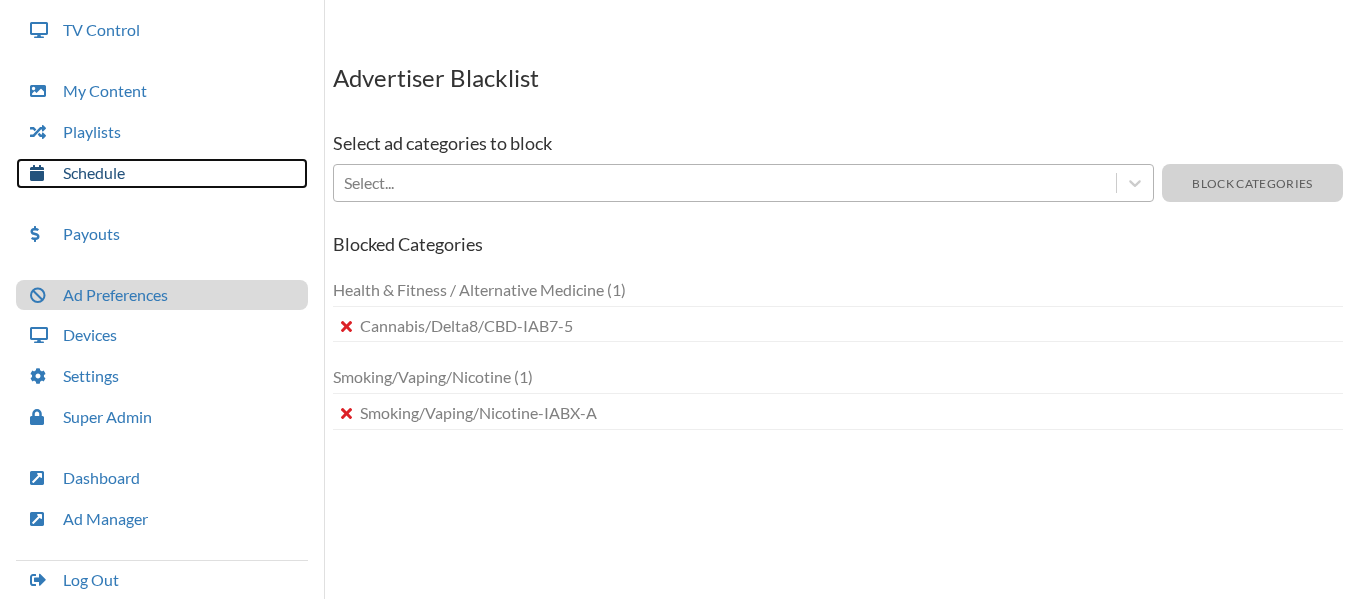 click on "Schedule" at bounding box center (162, 173) 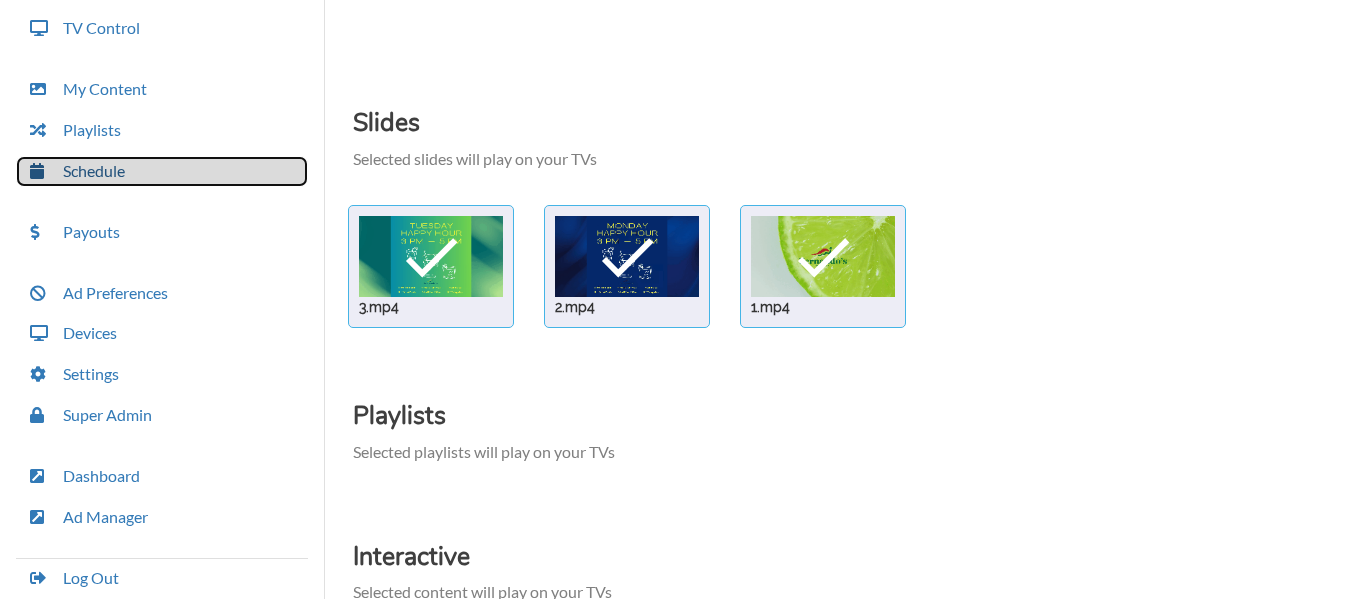 scroll, scrollTop: 321, scrollLeft: 0, axis: vertical 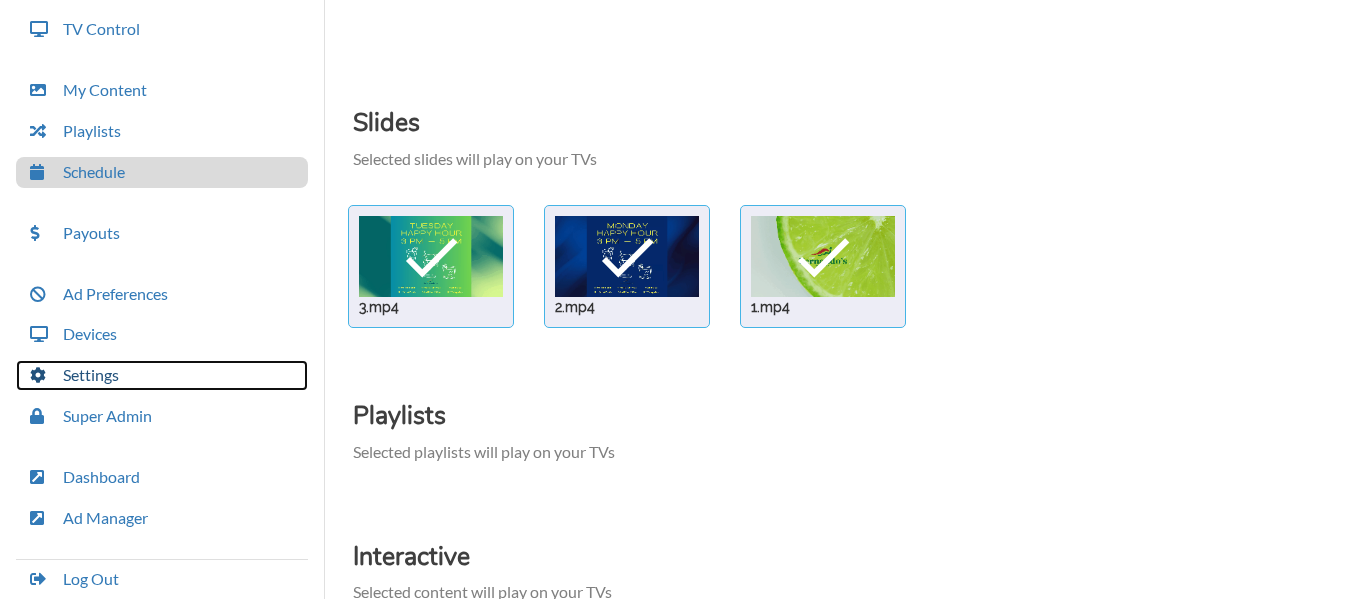 click on "Settings" at bounding box center [162, 375] 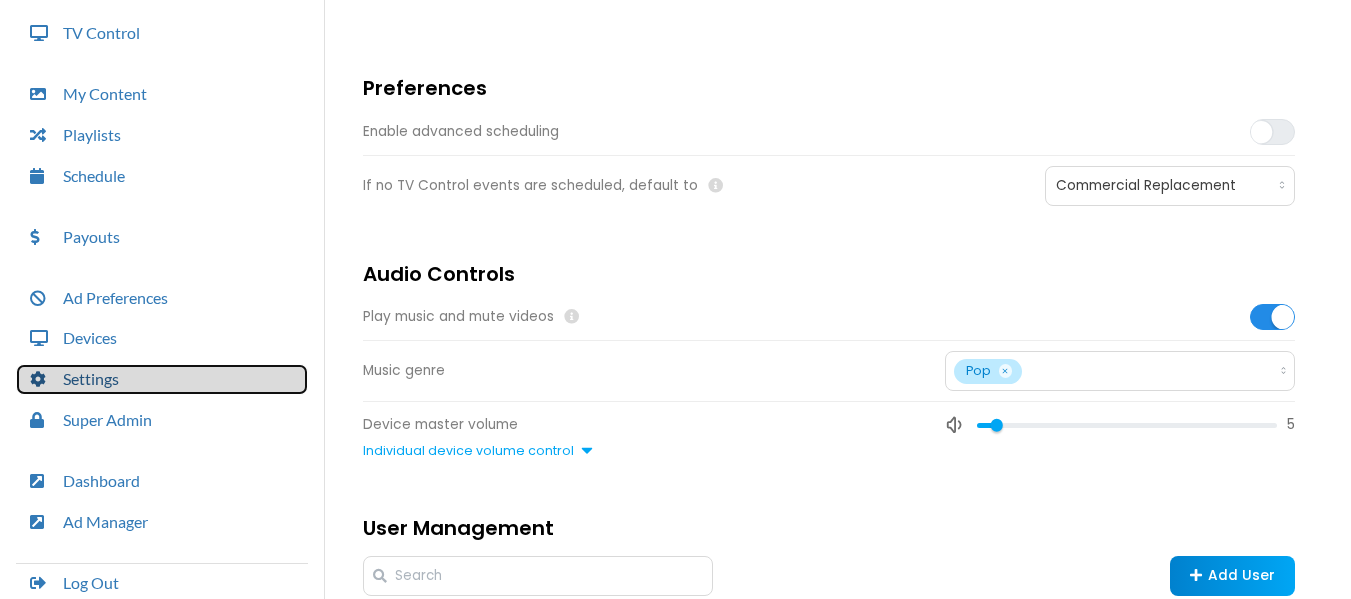 scroll, scrollTop: 326, scrollLeft: 0, axis: vertical 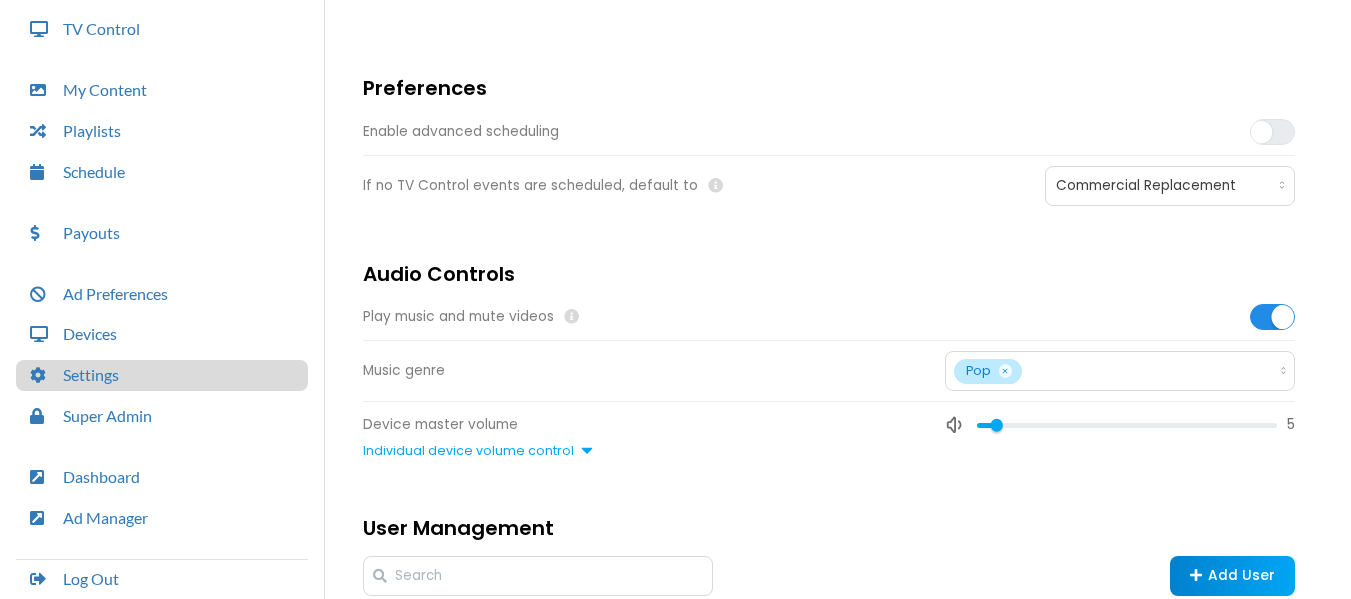 click at bounding box center (1261, 131) 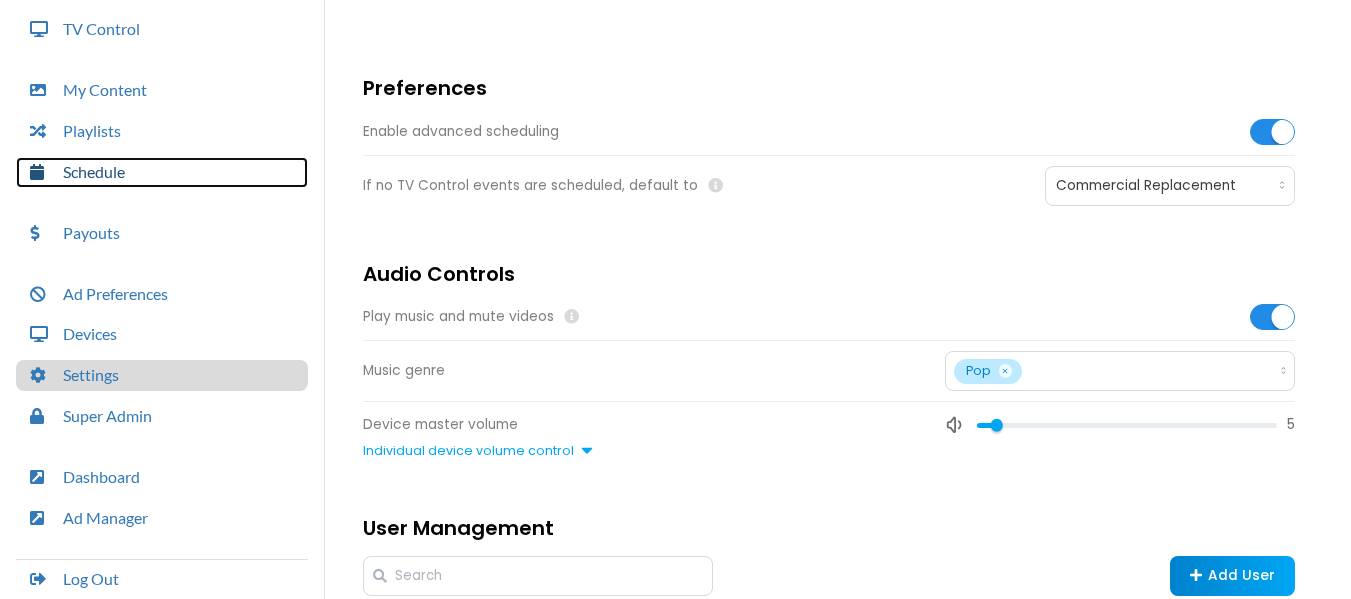 click on "Schedule" at bounding box center (162, 172) 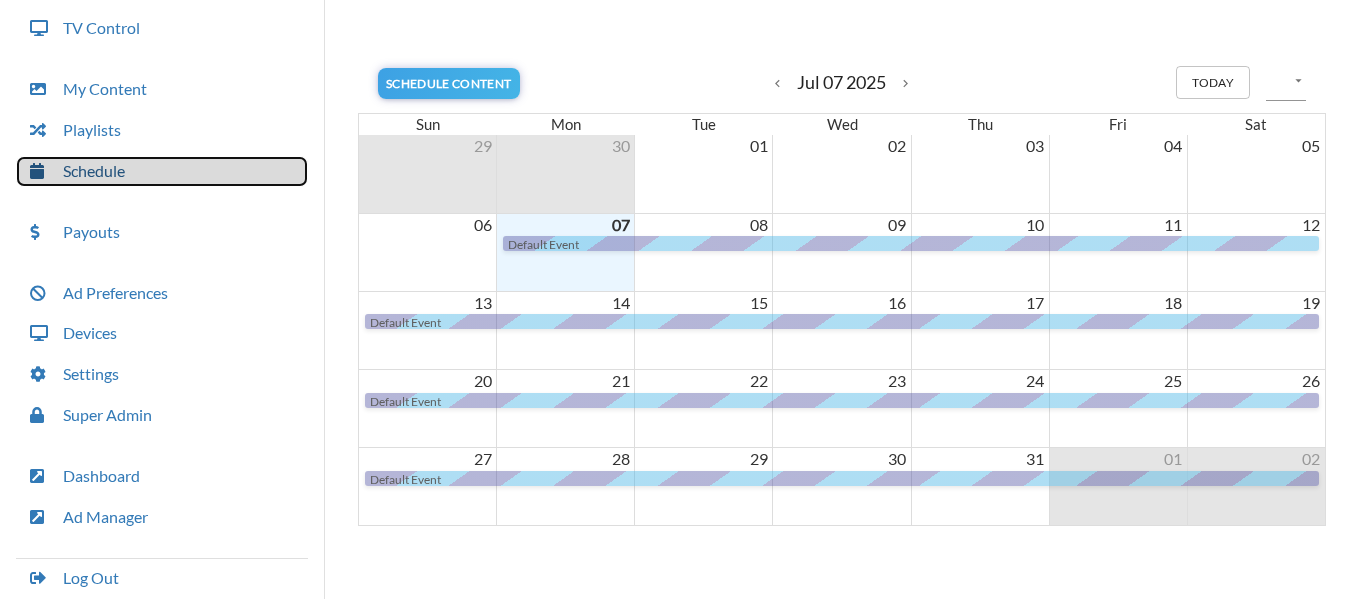 scroll, scrollTop: 322, scrollLeft: 0, axis: vertical 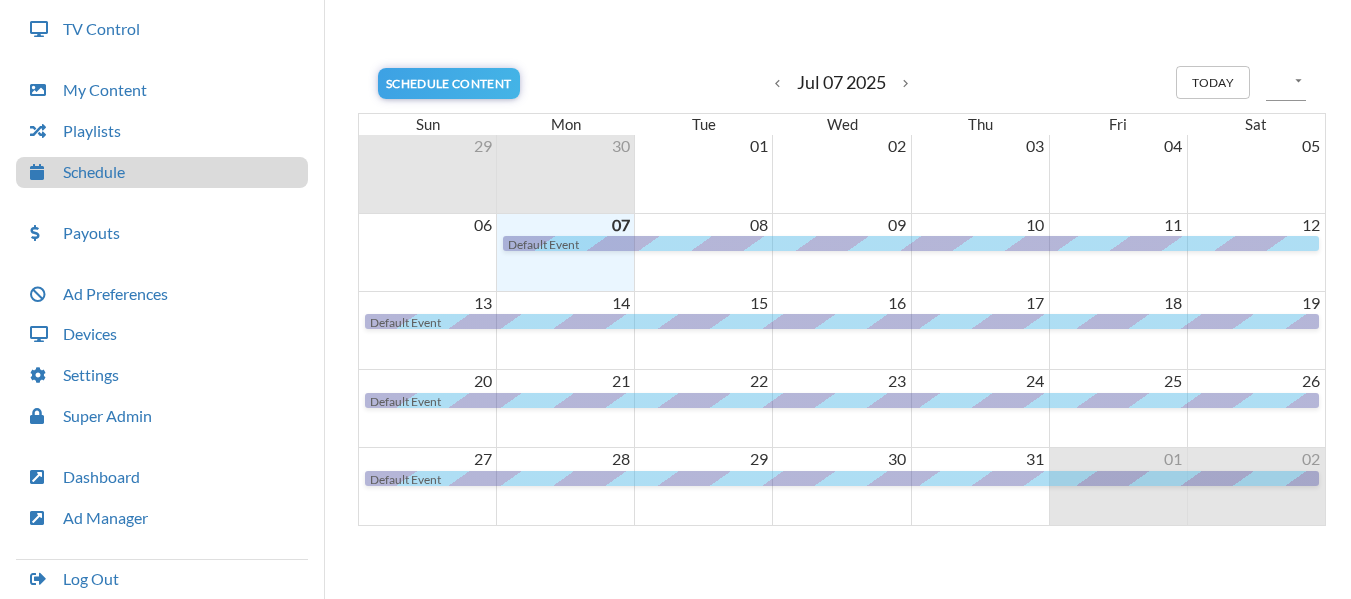 click at bounding box center [841, 173] 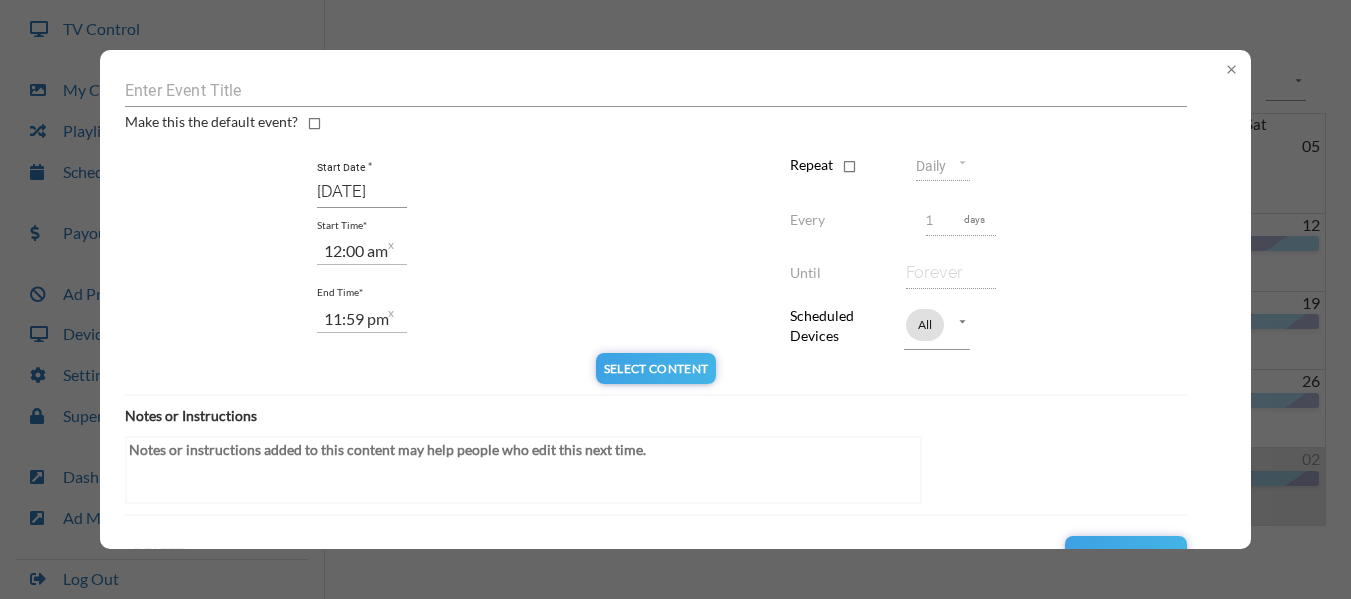 scroll, scrollTop: 41, scrollLeft: 0, axis: vertical 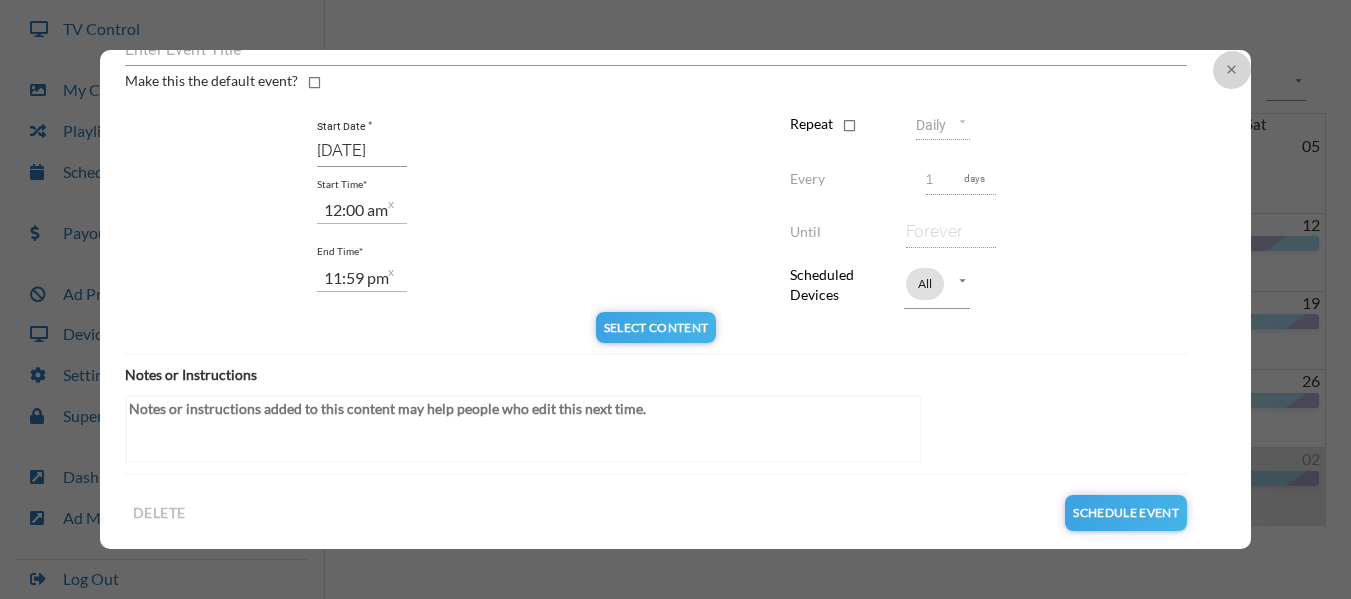 click on "close" at bounding box center [1231, 69] 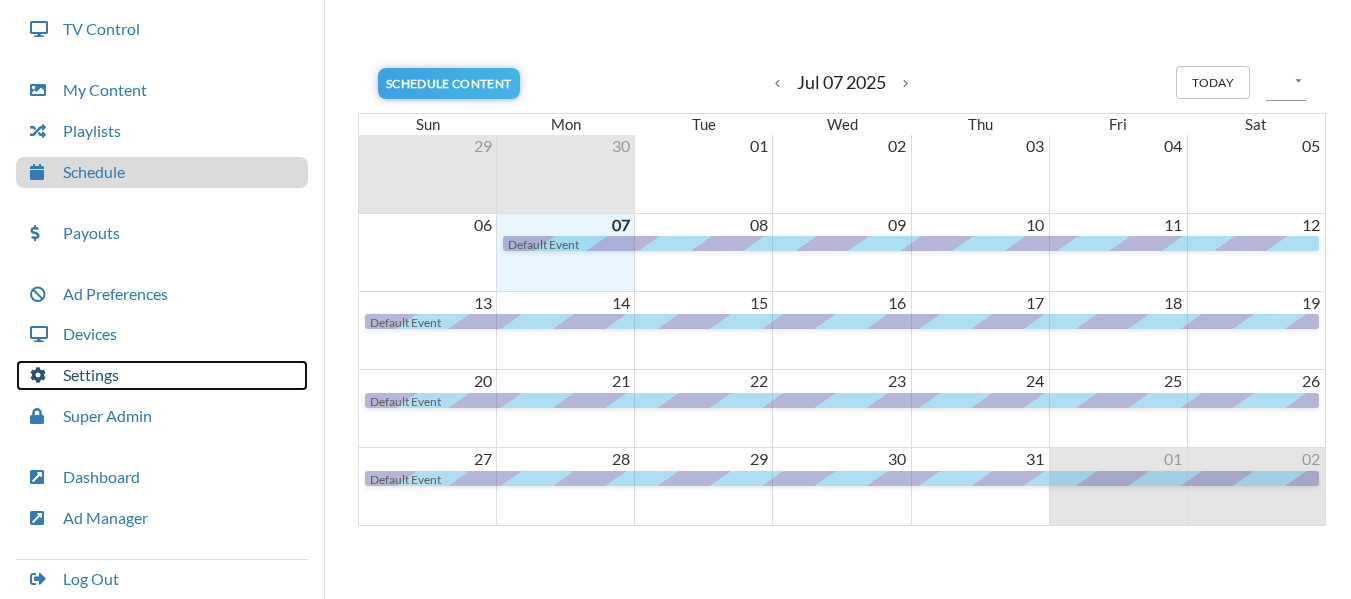 click on "Settings" at bounding box center (162, 375) 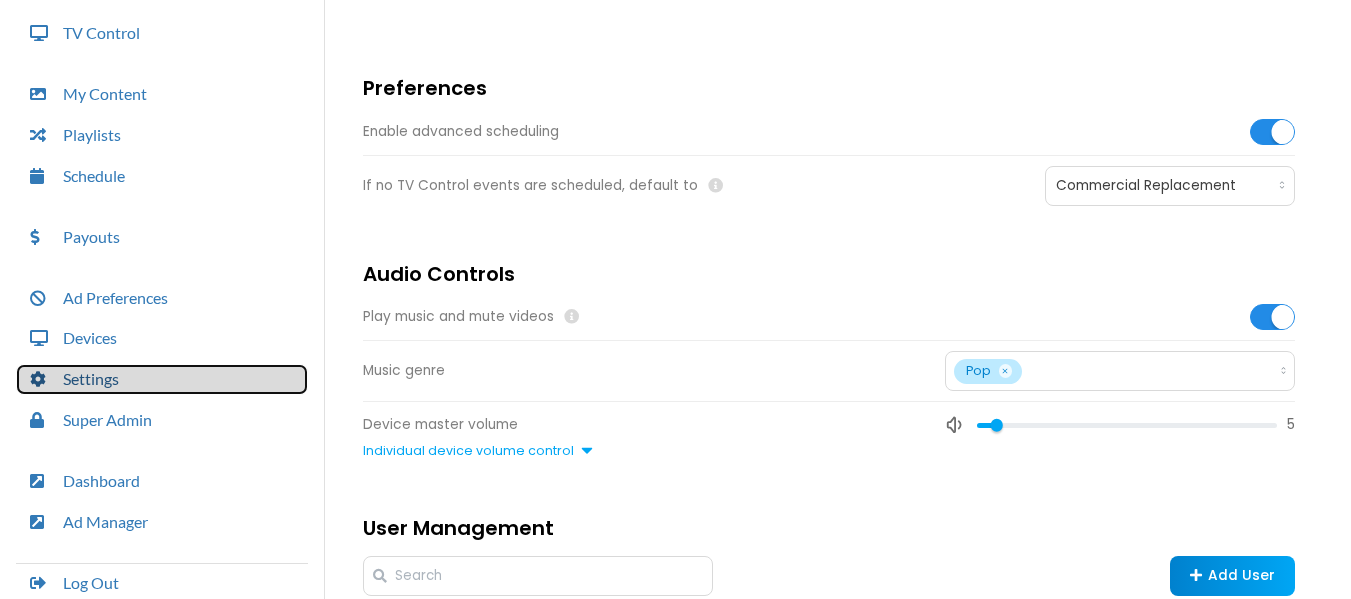scroll, scrollTop: 326, scrollLeft: 0, axis: vertical 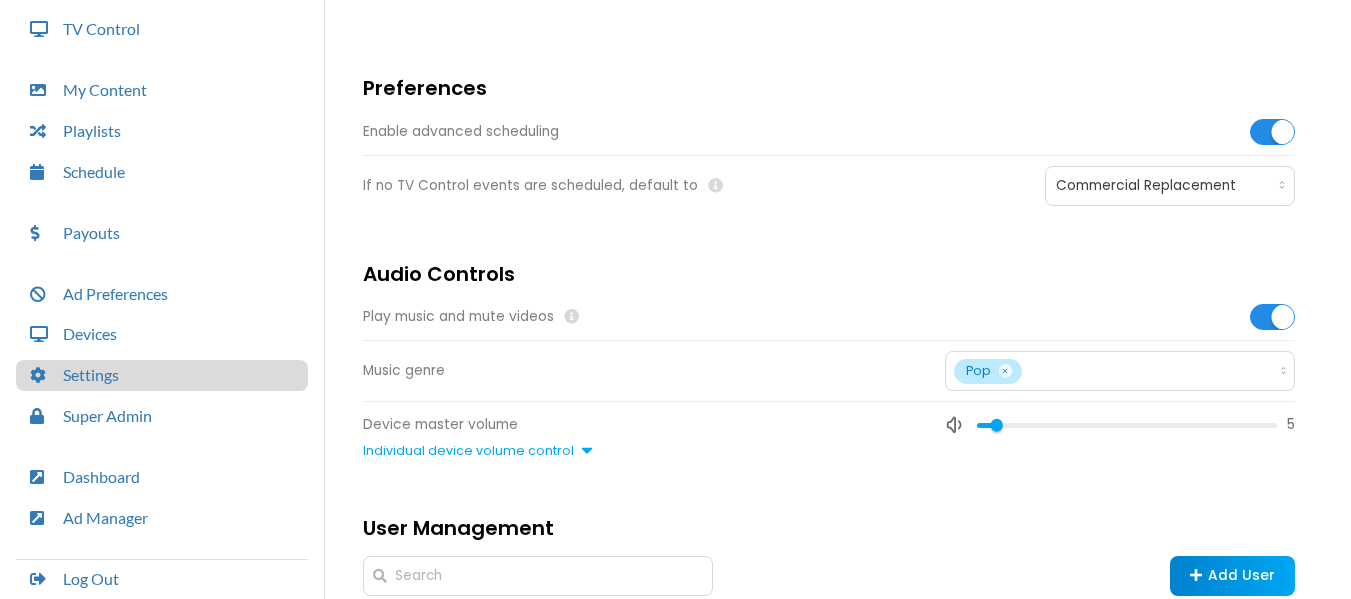 click at bounding box center [1284, 131] 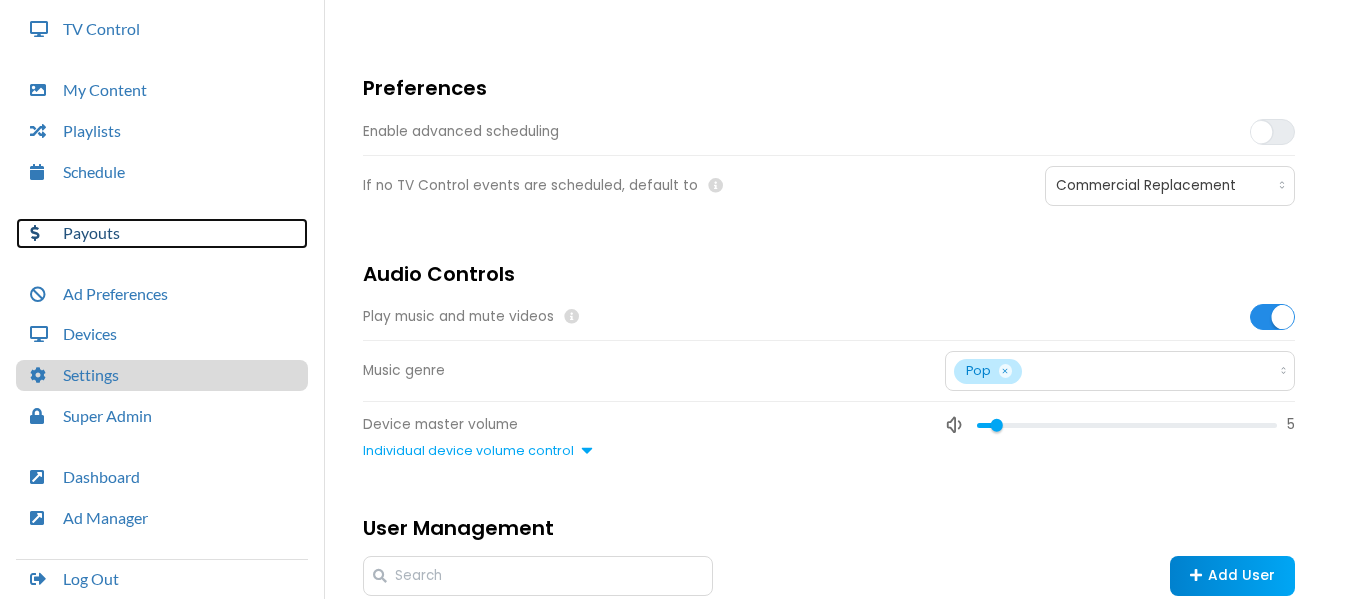 click on "Payouts" at bounding box center (162, 233) 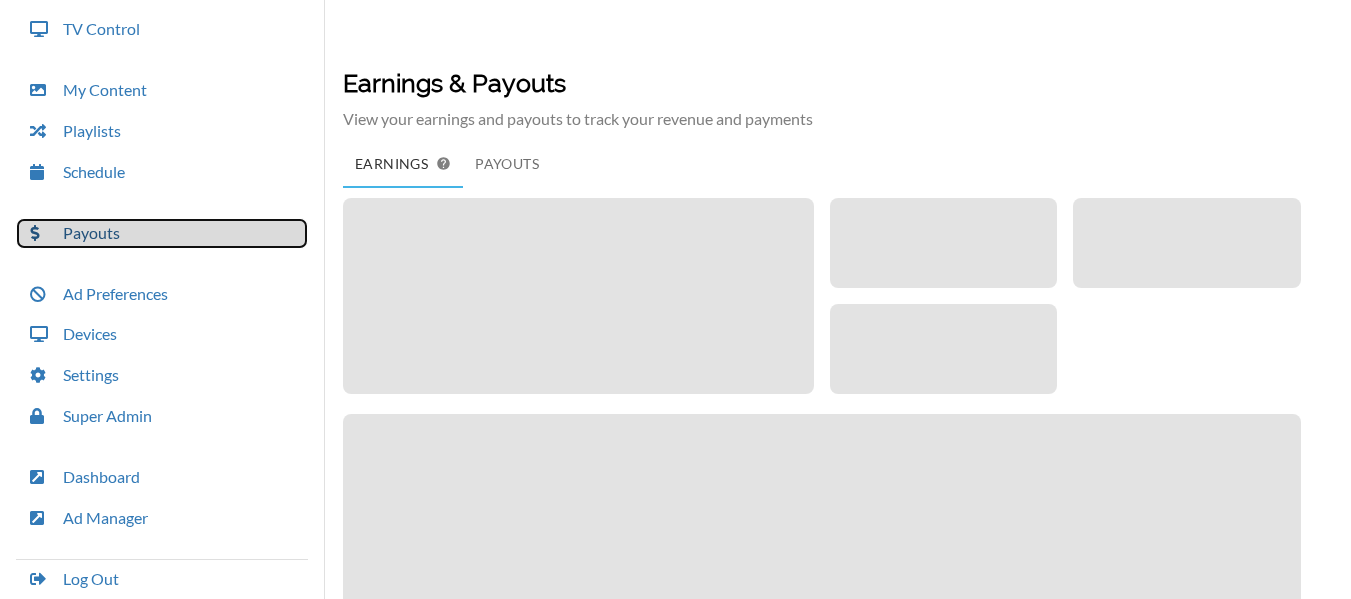 scroll, scrollTop: 322, scrollLeft: 0, axis: vertical 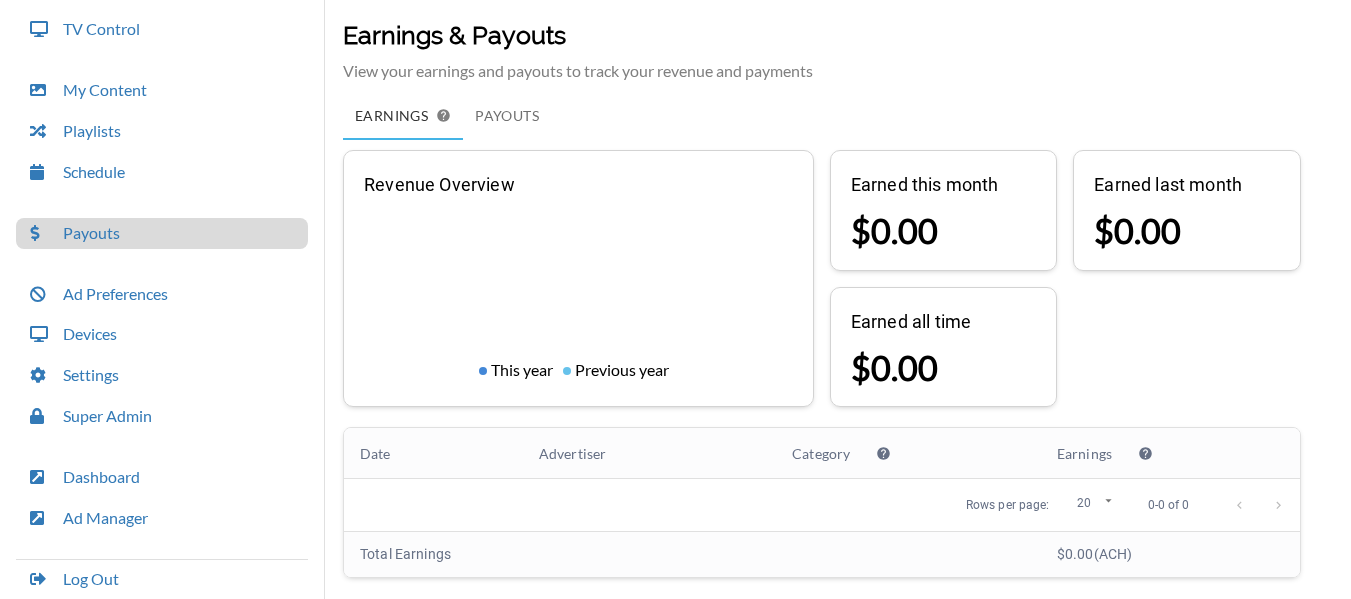 click on "Payouts" at bounding box center [507, 116] 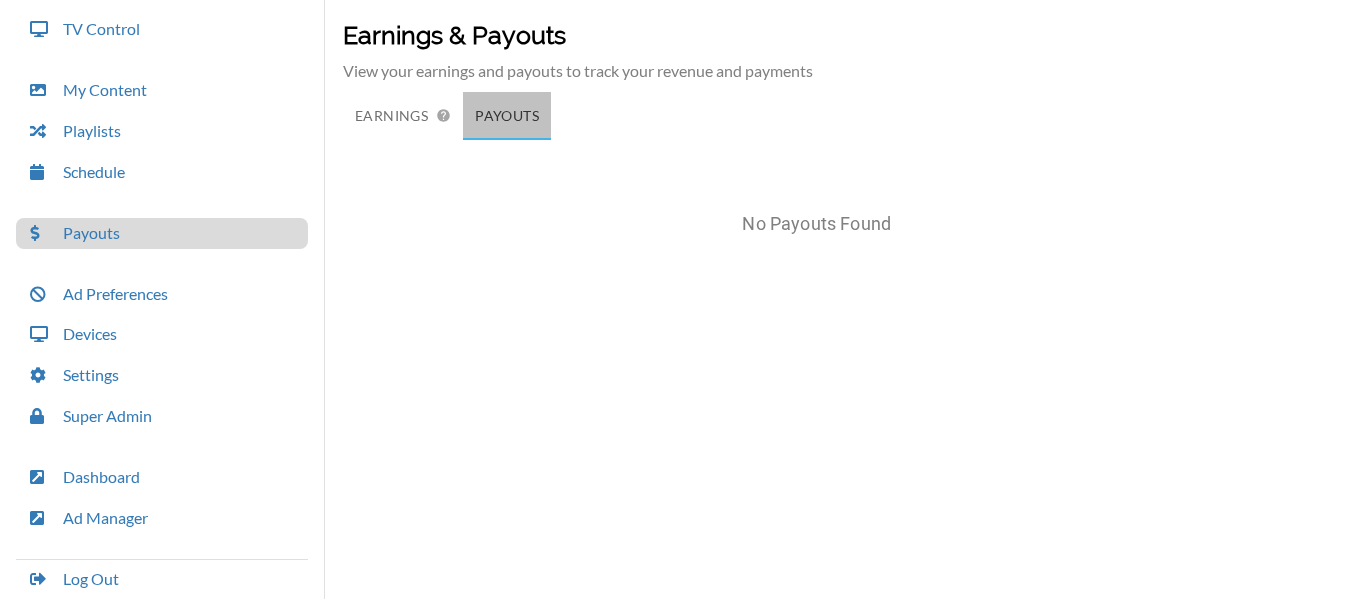 click on "Payouts" at bounding box center (507, 116) 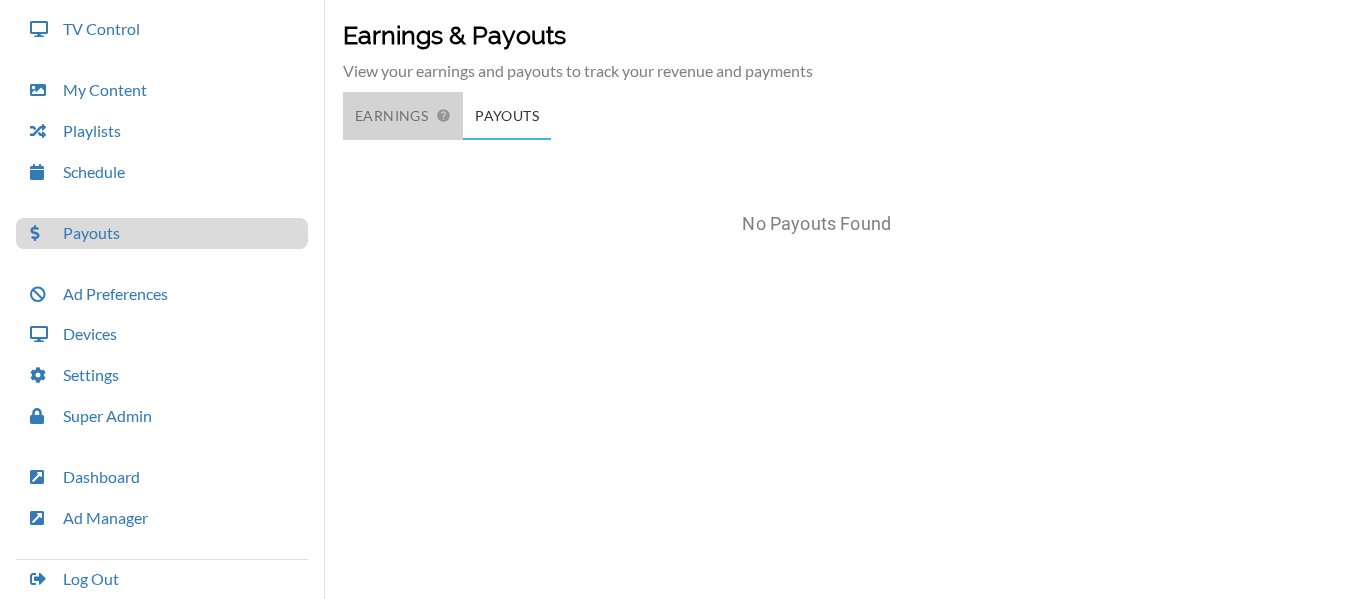 click on "Earnings" at bounding box center [403, 116] 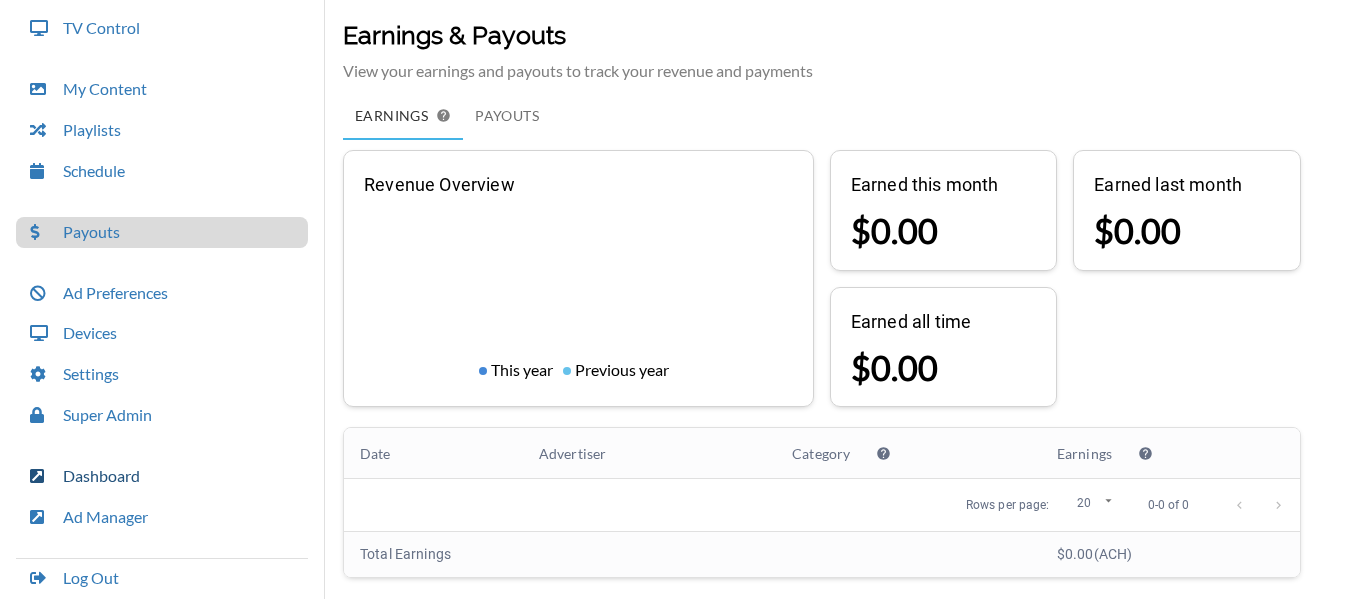 scroll, scrollTop: 323, scrollLeft: 0, axis: vertical 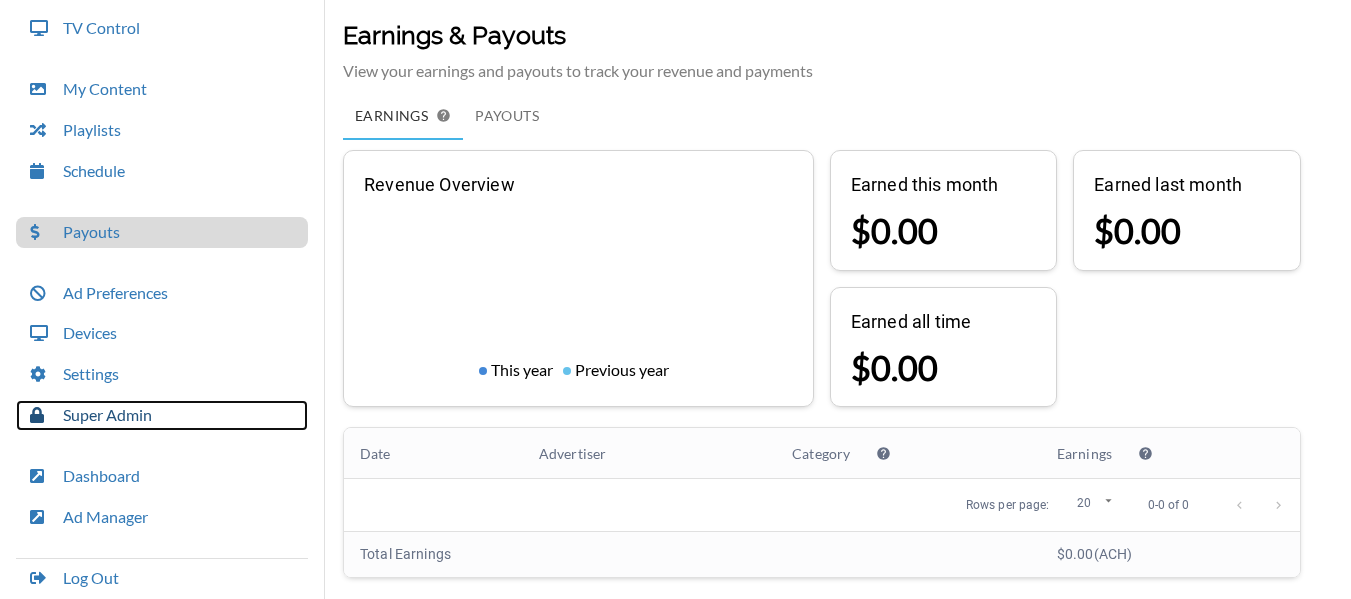 click on "Super Admin" at bounding box center (162, 415) 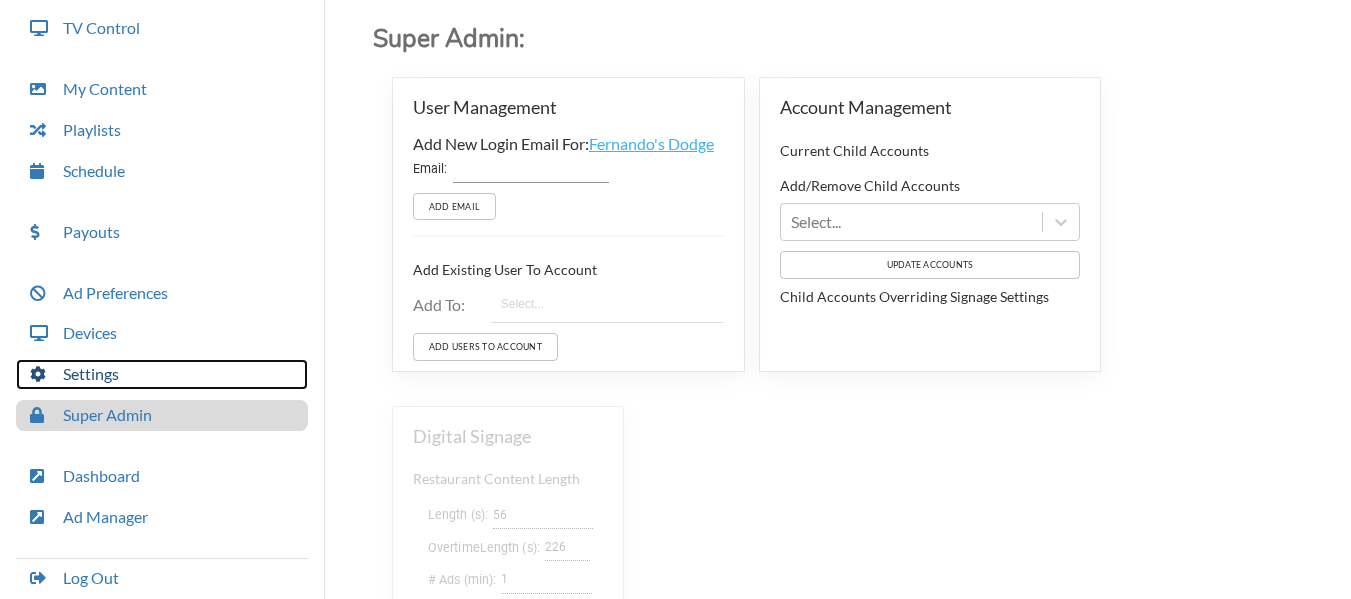 click on "Settings" at bounding box center [162, 374] 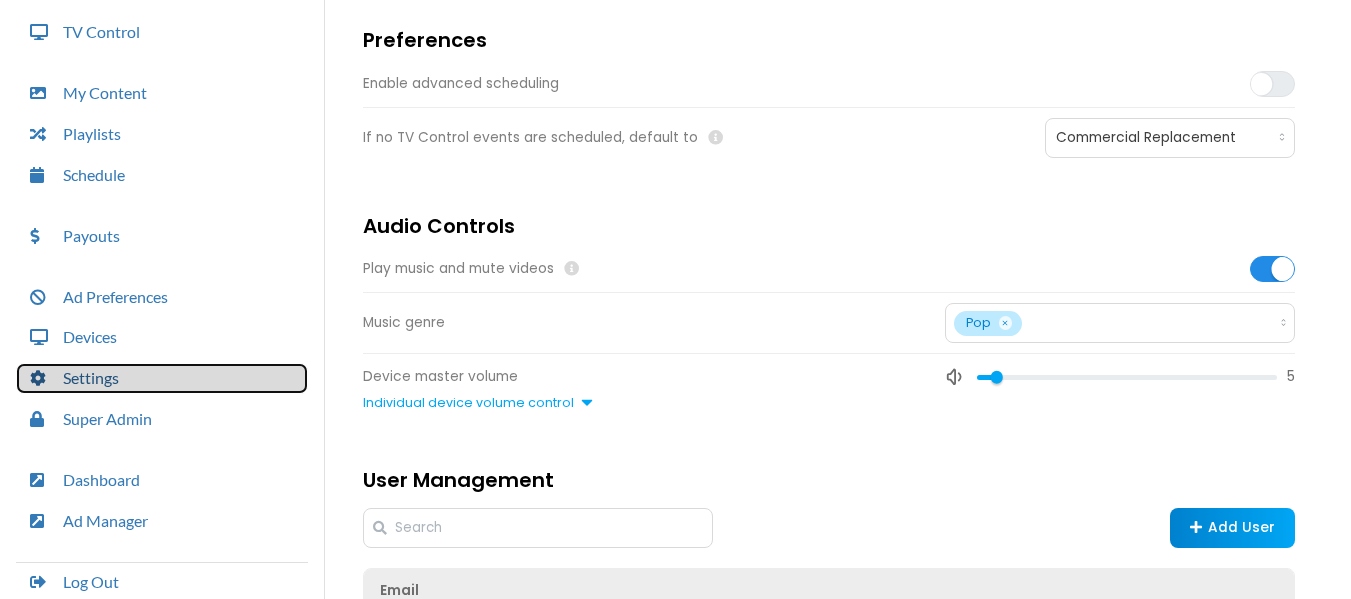 scroll, scrollTop: 327, scrollLeft: 0, axis: vertical 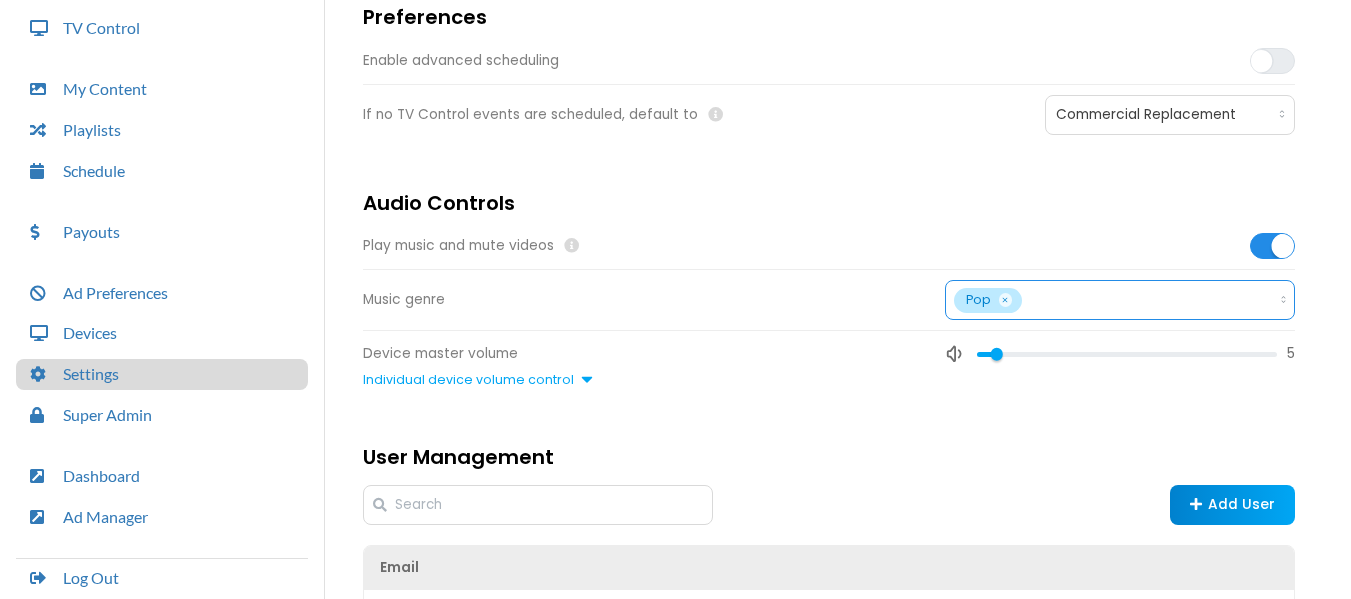 click on "Pop" at bounding box center [1120, 300] 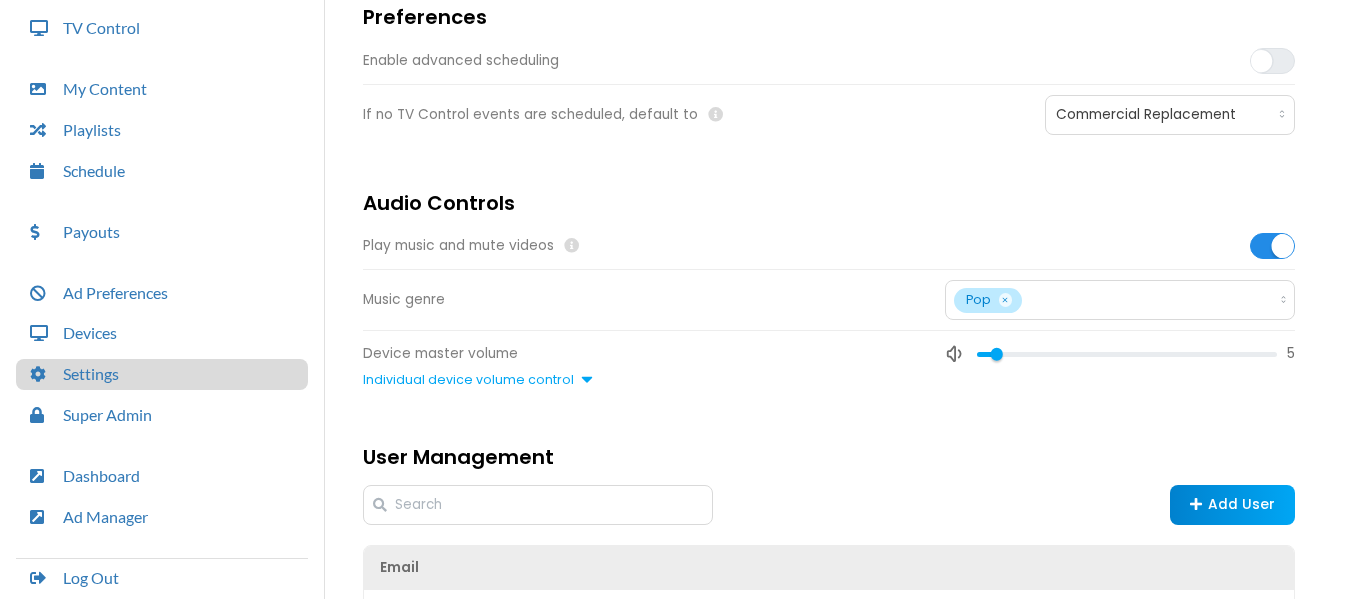 click on "Preferences Enable advanced scheduling If no TV Control events are scheduled, default to Commercial Replacement Audio Controls Play music and mute videos Music genre Pop Device master volume 5 Individual device volume control User Management Add User Email [EMAIL] Password Change Password" at bounding box center [829, 460] 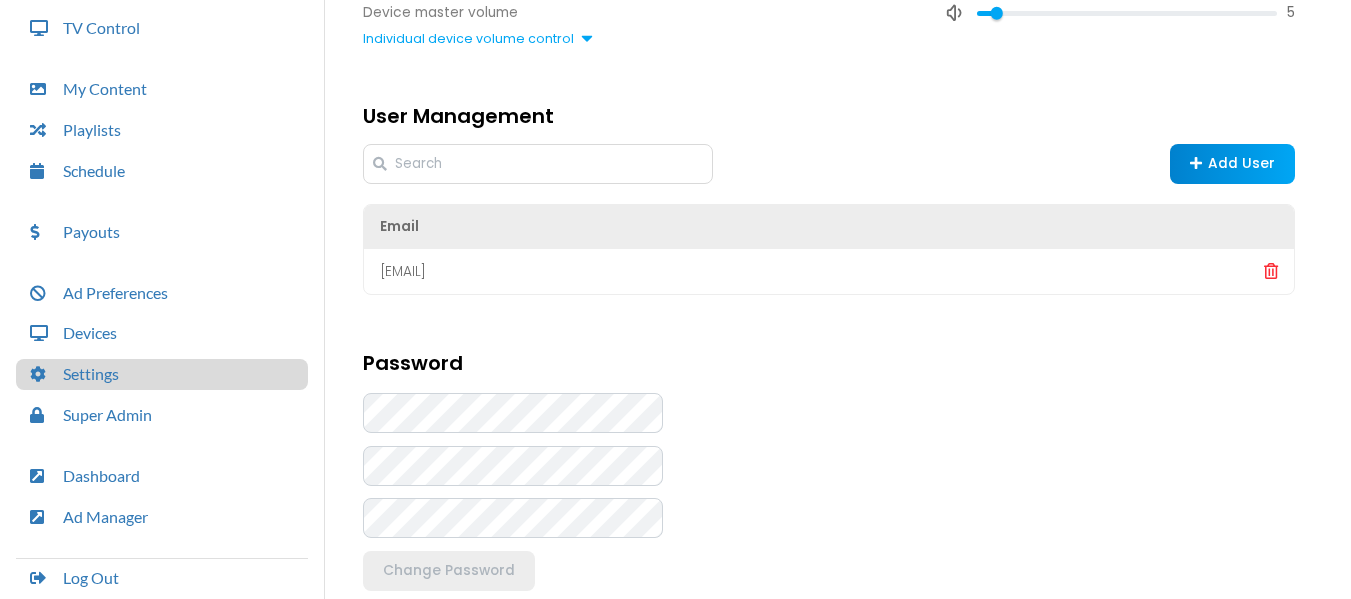 scroll, scrollTop: 411, scrollLeft: 0, axis: vertical 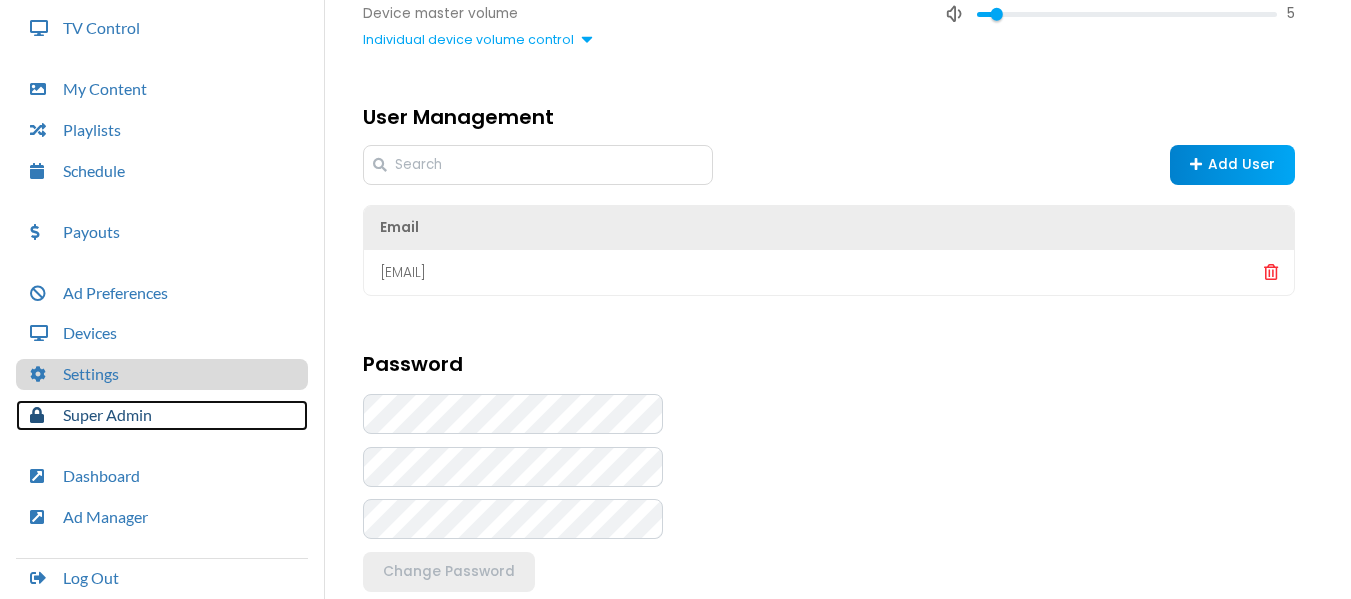 click on "Super Admin" at bounding box center (162, 415) 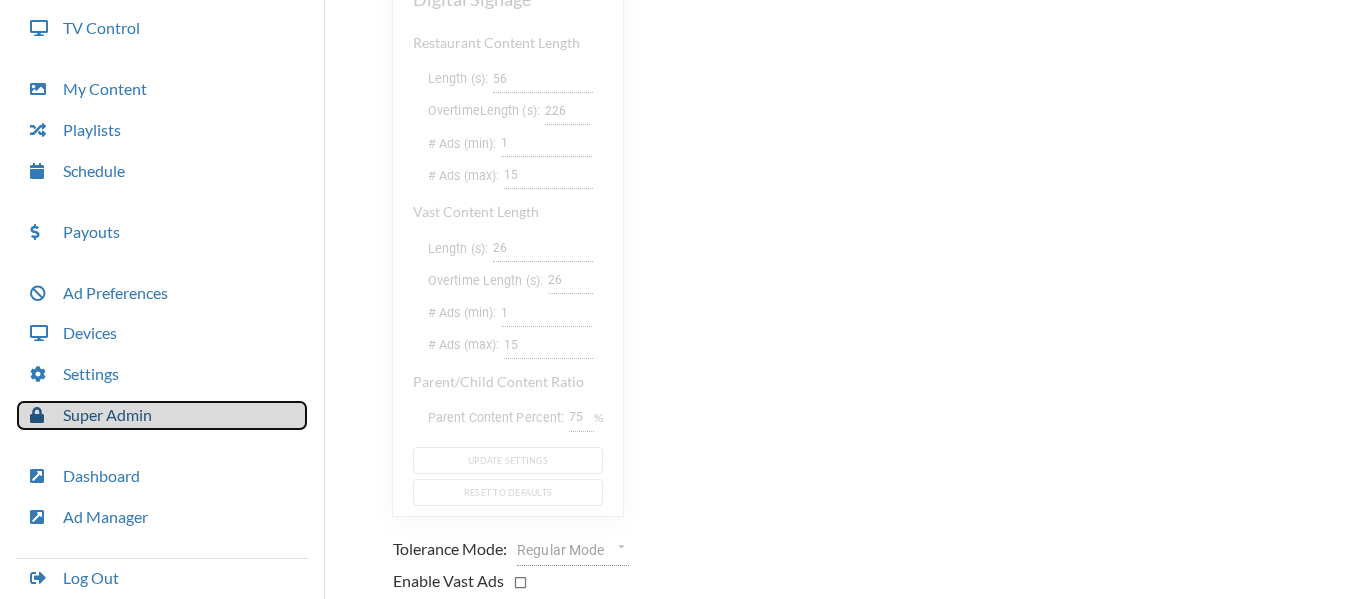 scroll, scrollTop: 323, scrollLeft: 0, axis: vertical 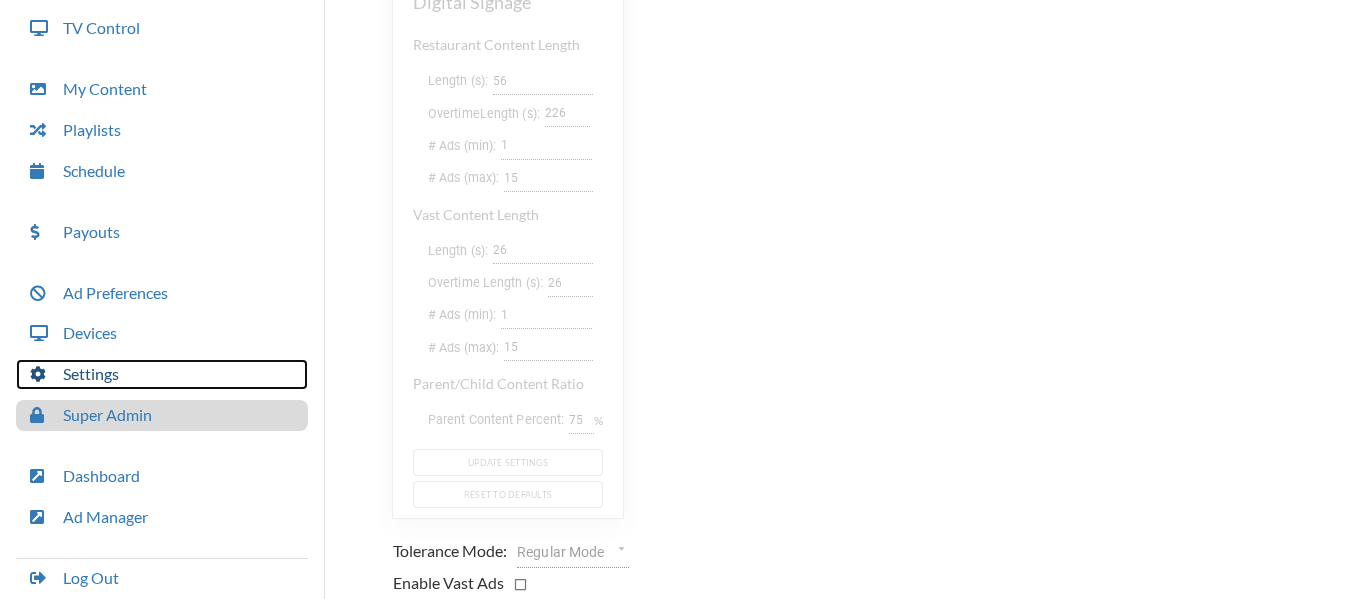 click on "Settings" at bounding box center [162, 374] 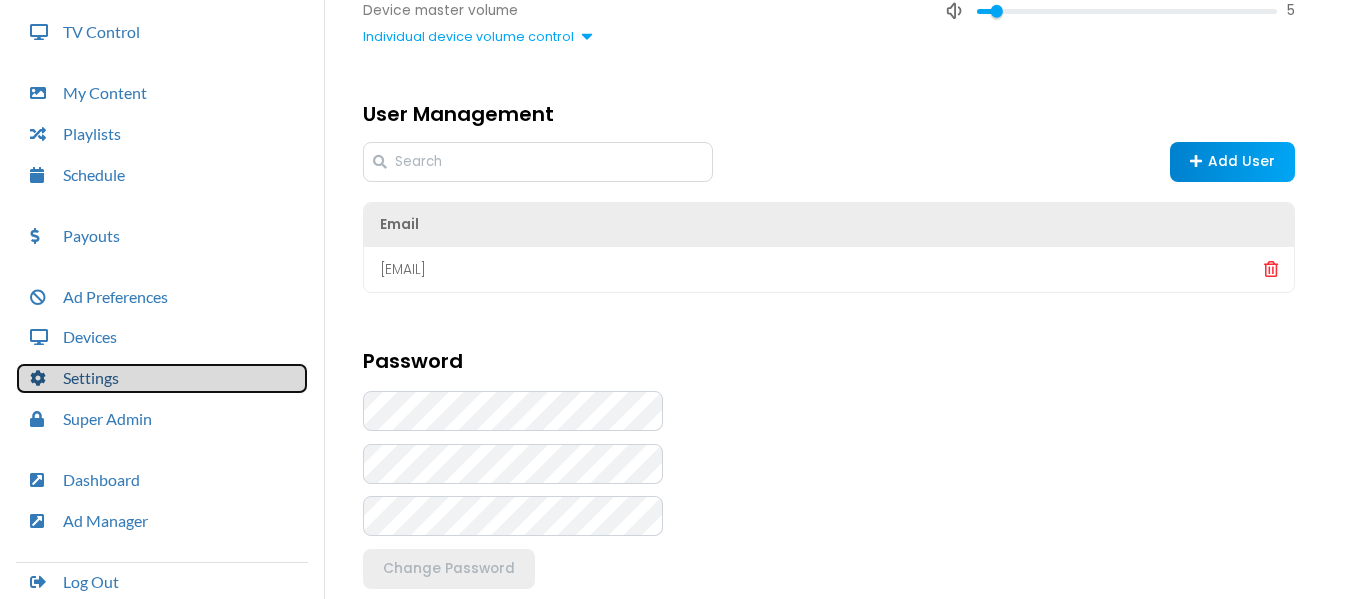 scroll, scrollTop: 414, scrollLeft: 0, axis: vertical 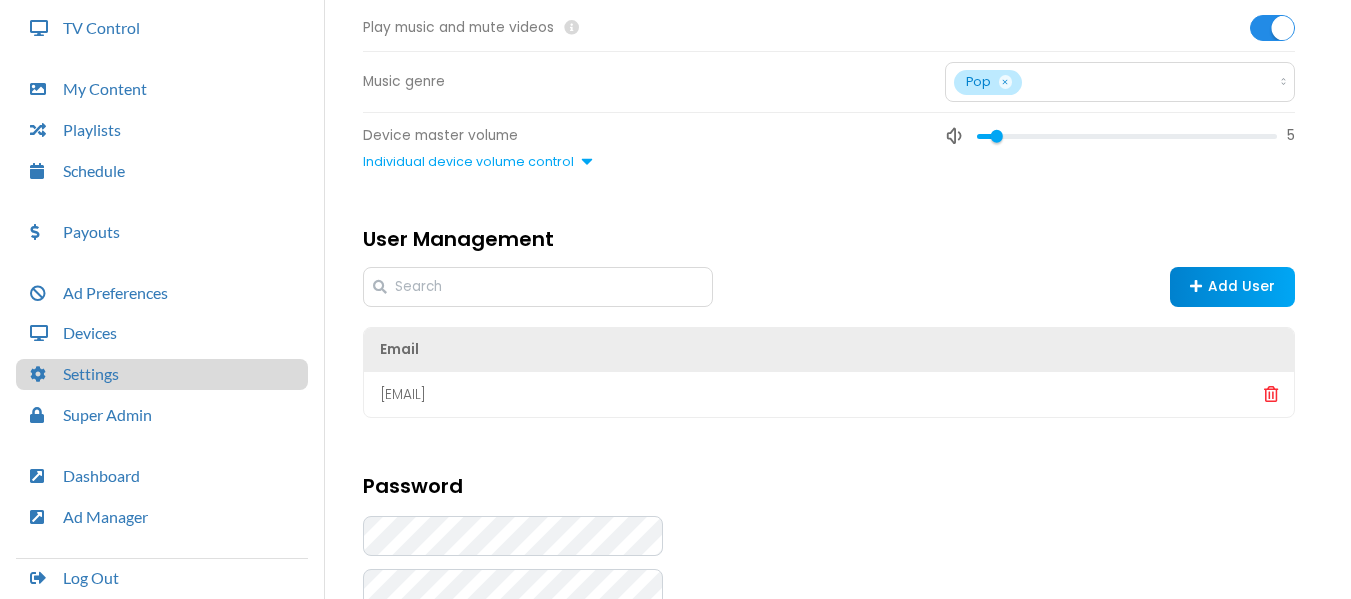 click on "Ad Preferences Devices Settings Super Admin" at bounding box center (162, 354) 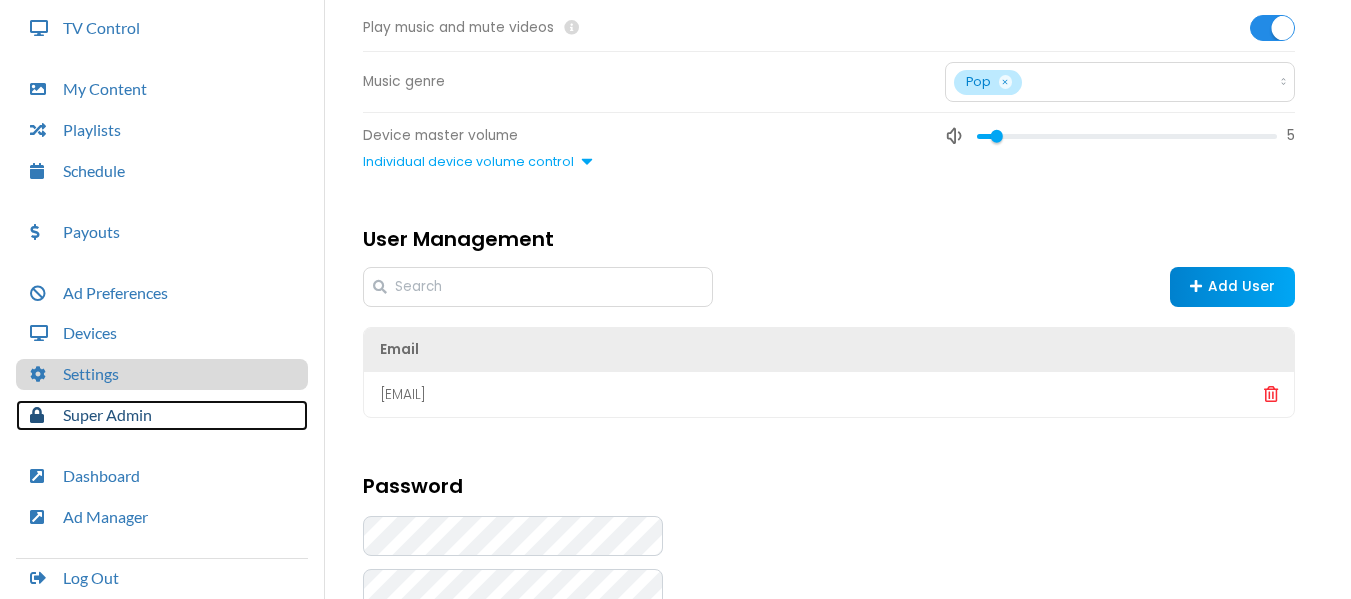 click on "Super Admin" at bounding box center [162, 415] 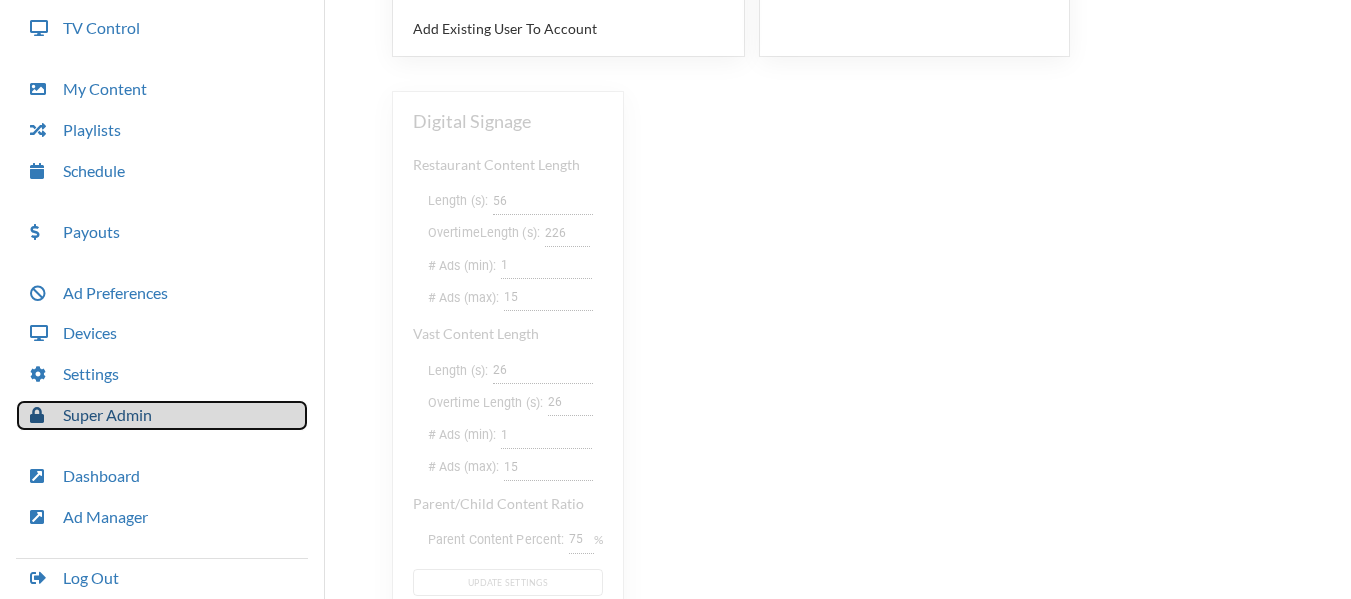 scroll, scrollTop: 323, scrollLeft: 0, axis: vertical 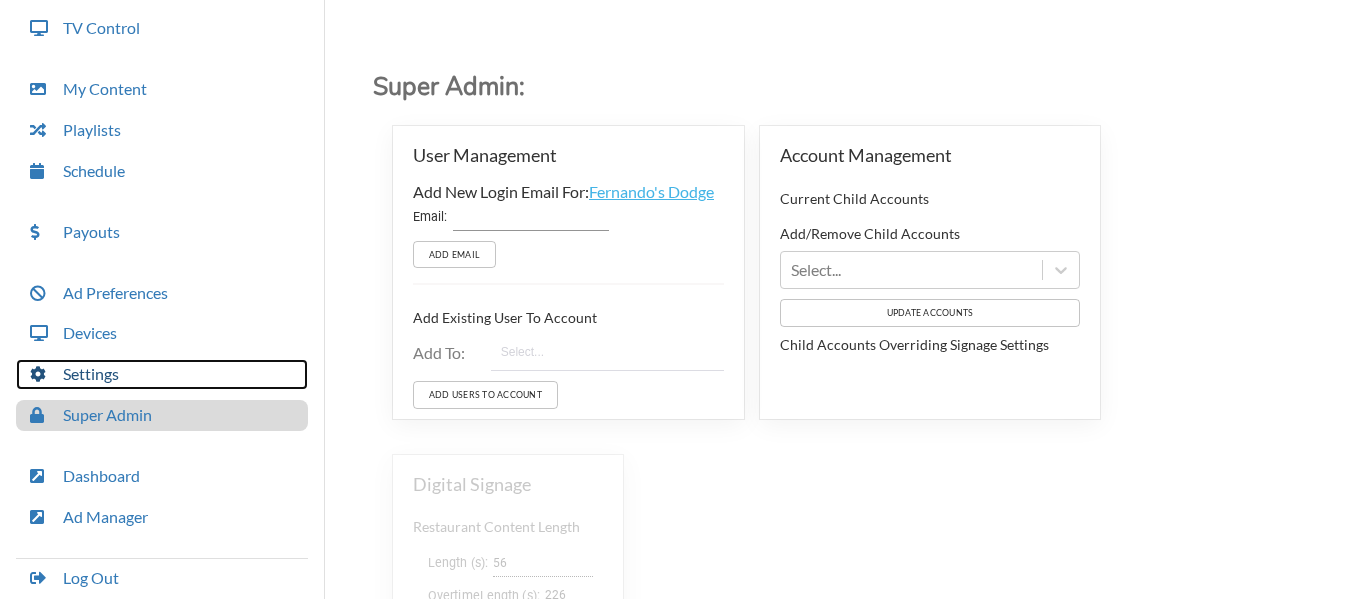 click on "Settings" at bounding box center [162, 374] 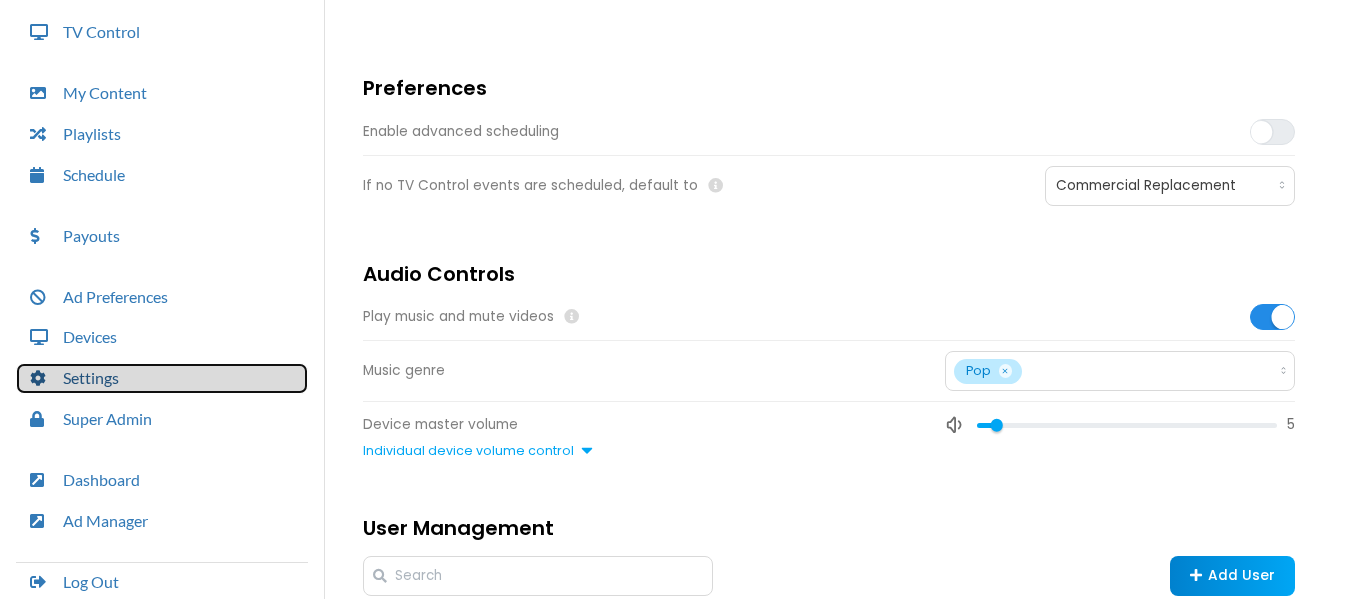 scroll, scrollTop: 327, scrollLeft: 0, axis: vertical 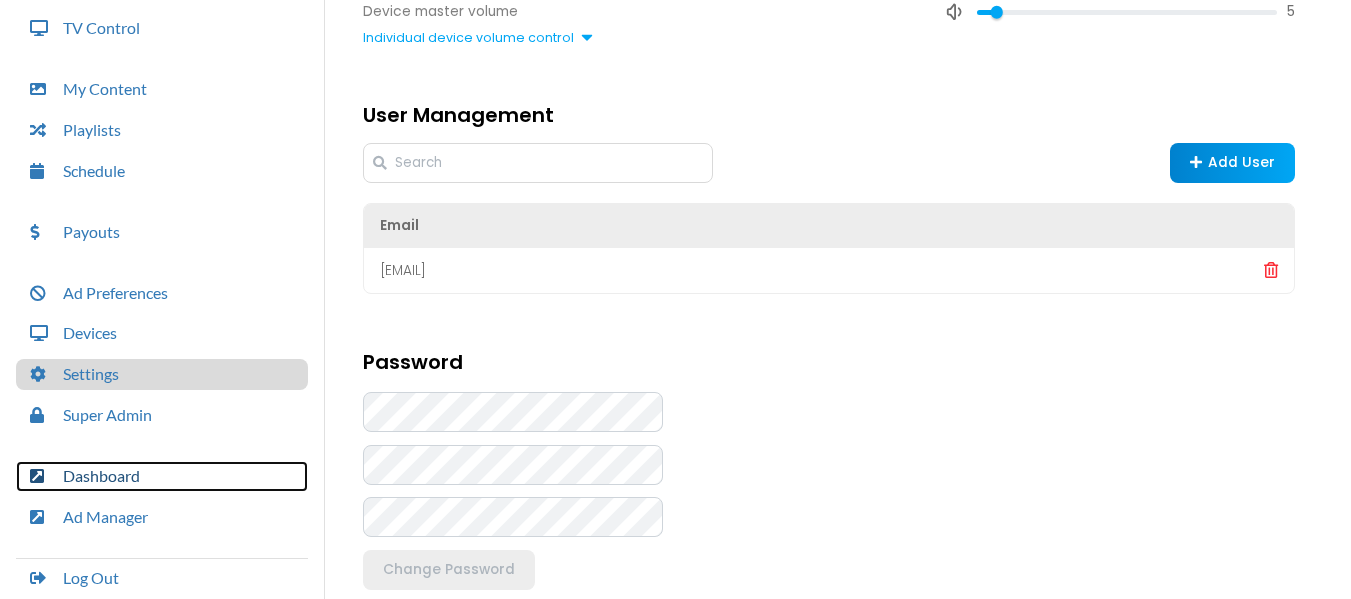 click on "Dashboard" at bounding box center (162, 476) 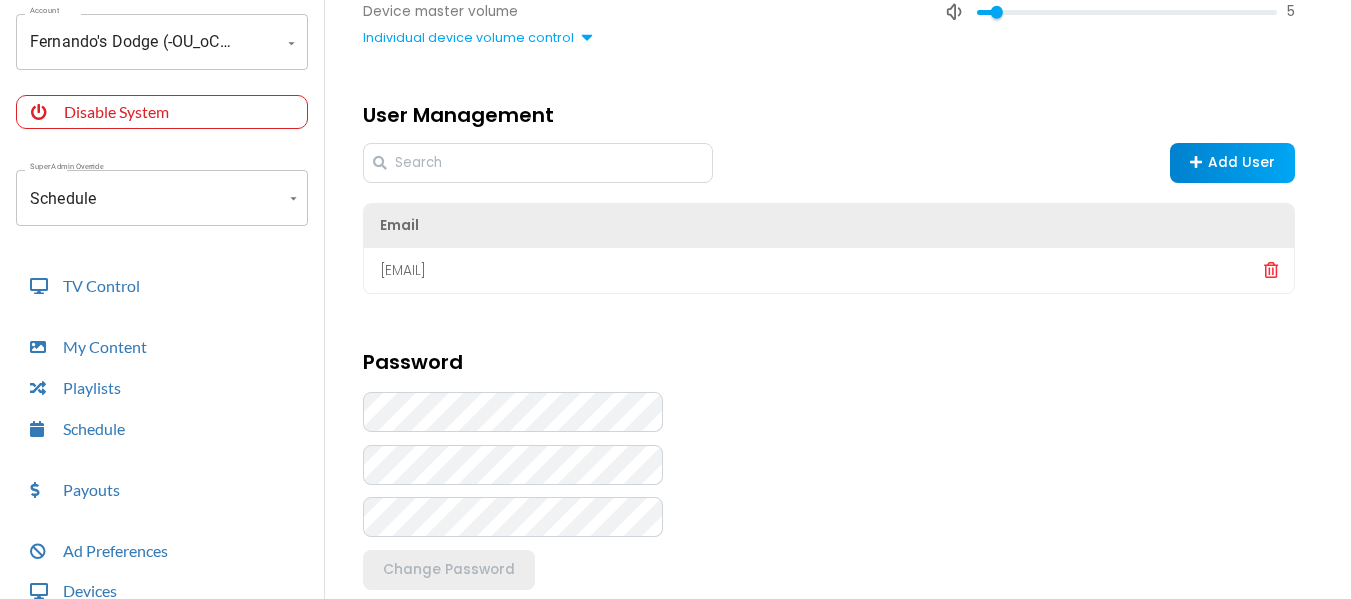 scroll, scrollTop: 68, scrollLeft: 0, axis: vertical 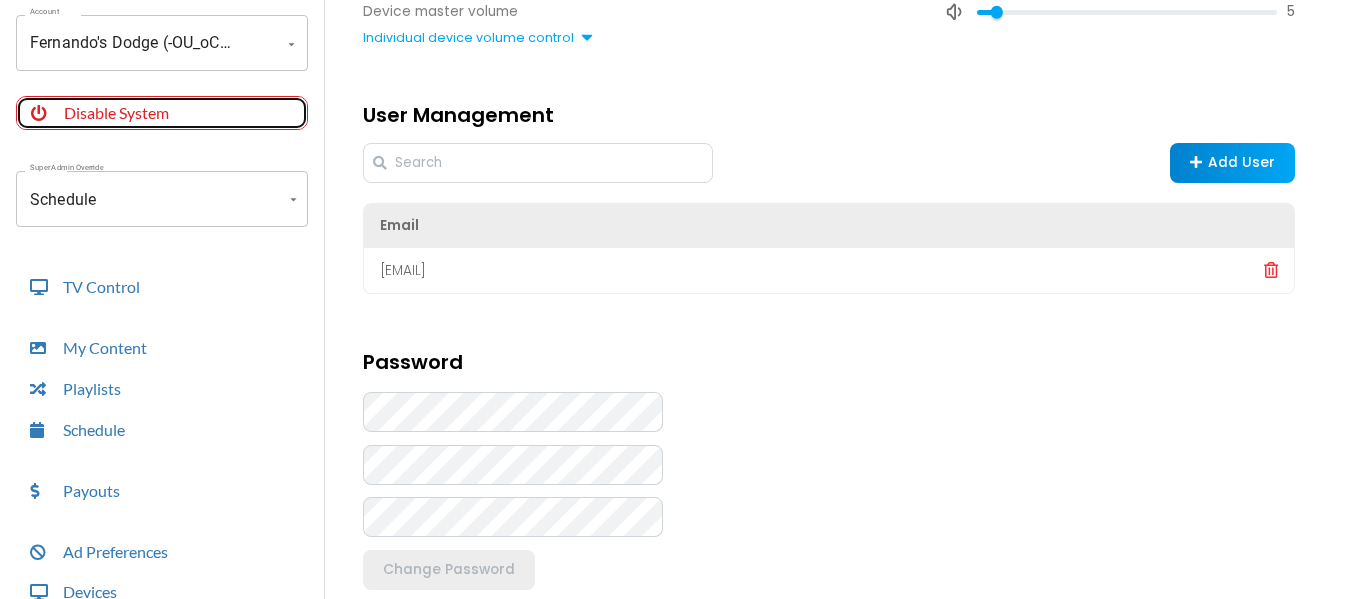 click on "Disable System" at bounding box center (162, 113) 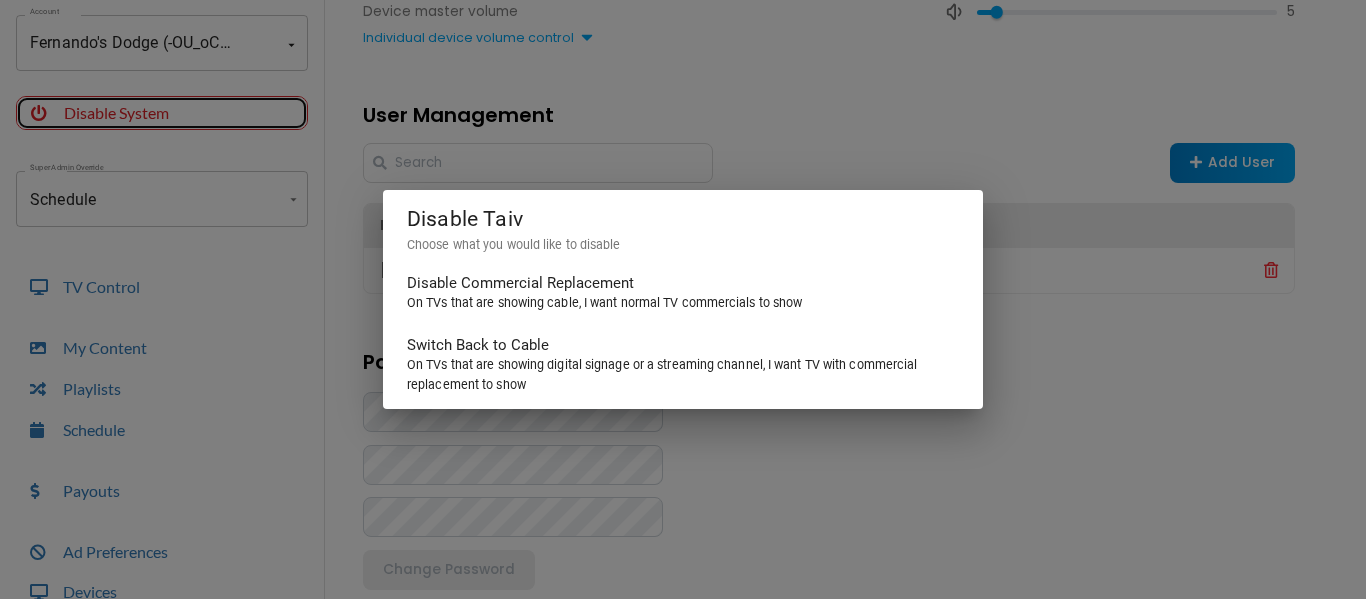 click on "Disable Taiv Choose what you would like to disable   Disable Commercial Replacement   On TVs that are showing cable, I want normal TV commercials to show   Switch Back to Cable   On TVs that are showing digital signage or a streaming channel, I want TV with commercial replacement to show" at bounding box center (683, 299) 